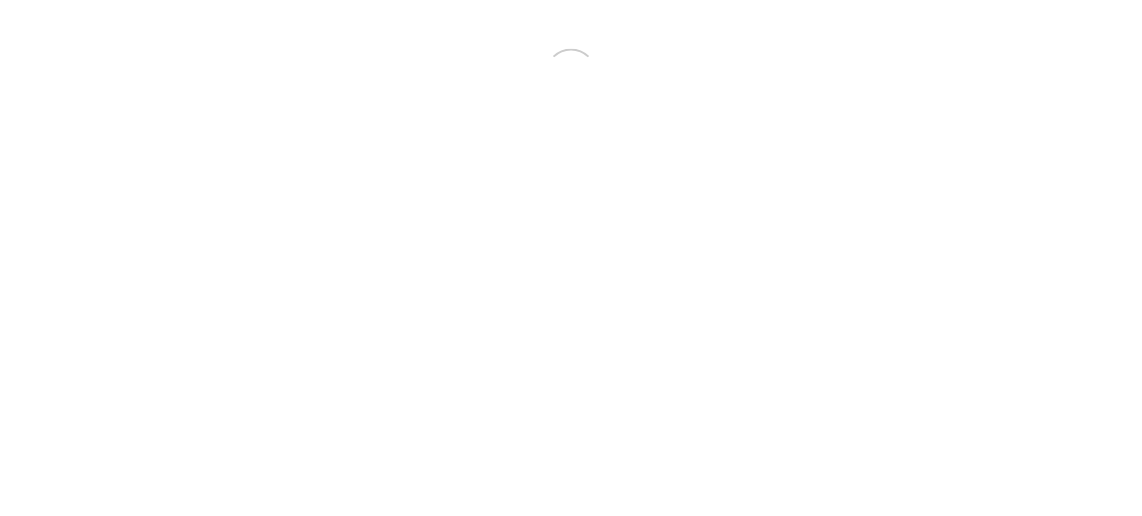 scroll, scrollTop: 0, scrollLeft: 0, axis: both 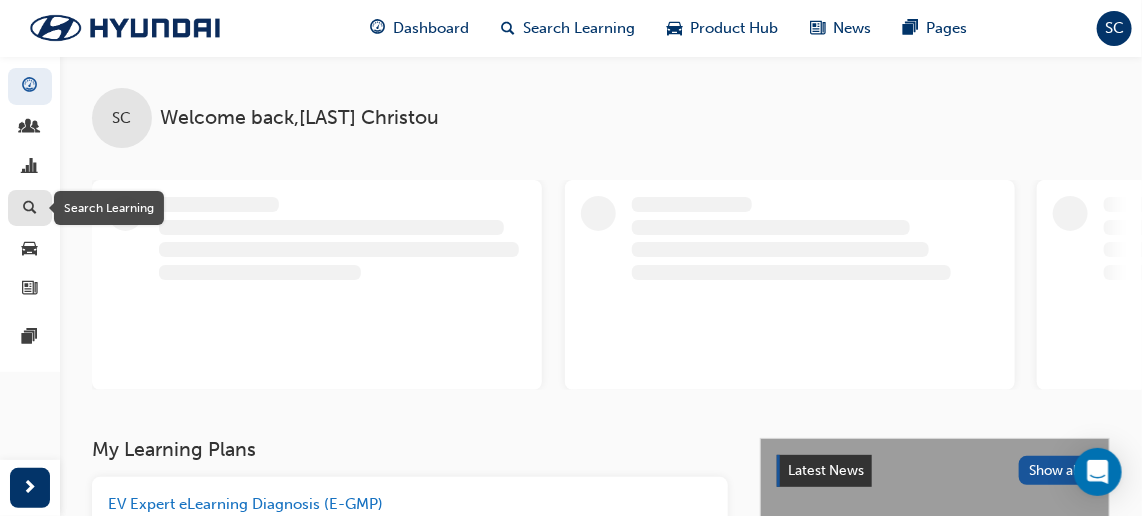 click at bounding box center [30, 209] 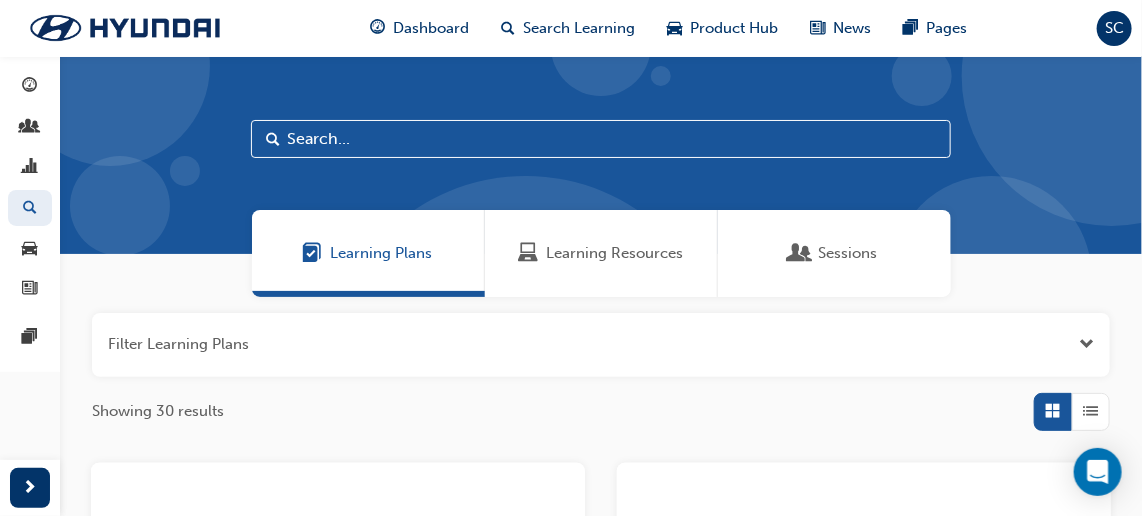 click on "Learning Resources" at bounding box center [614, 253] 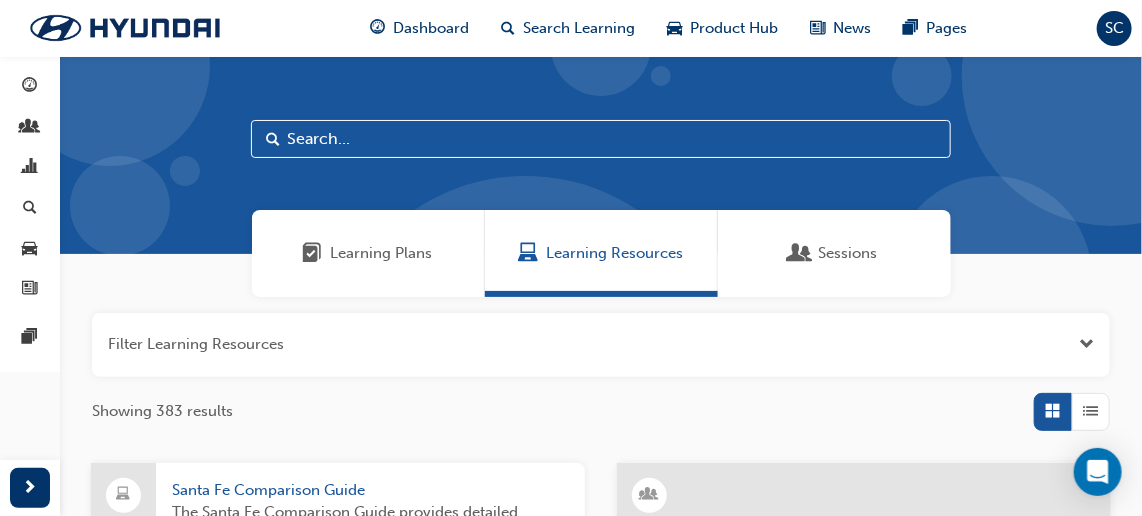 click at bounding box center (601, 139) 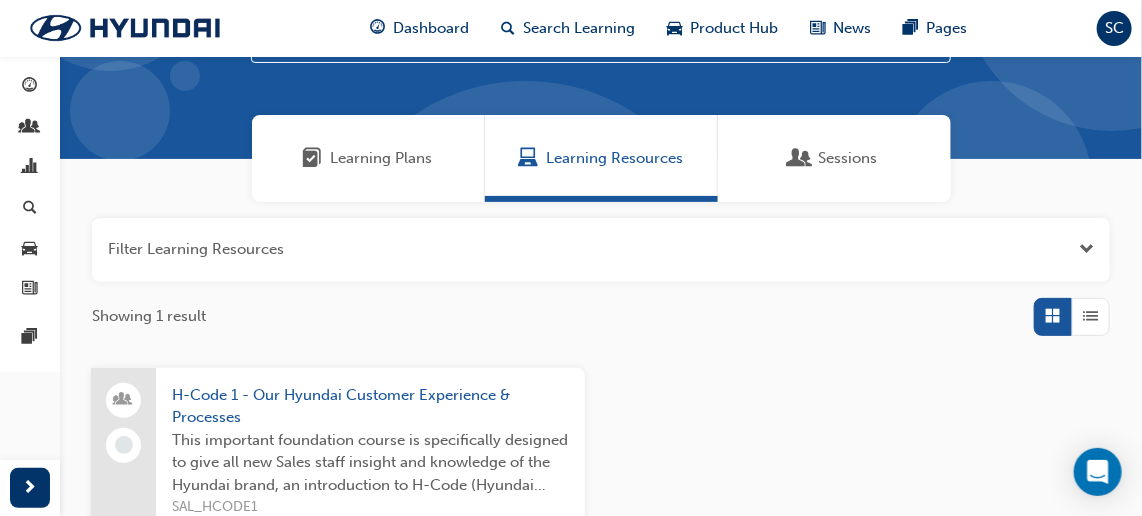 scroll, scrollTop: 272, scrollLeft: 0, axis: vertical 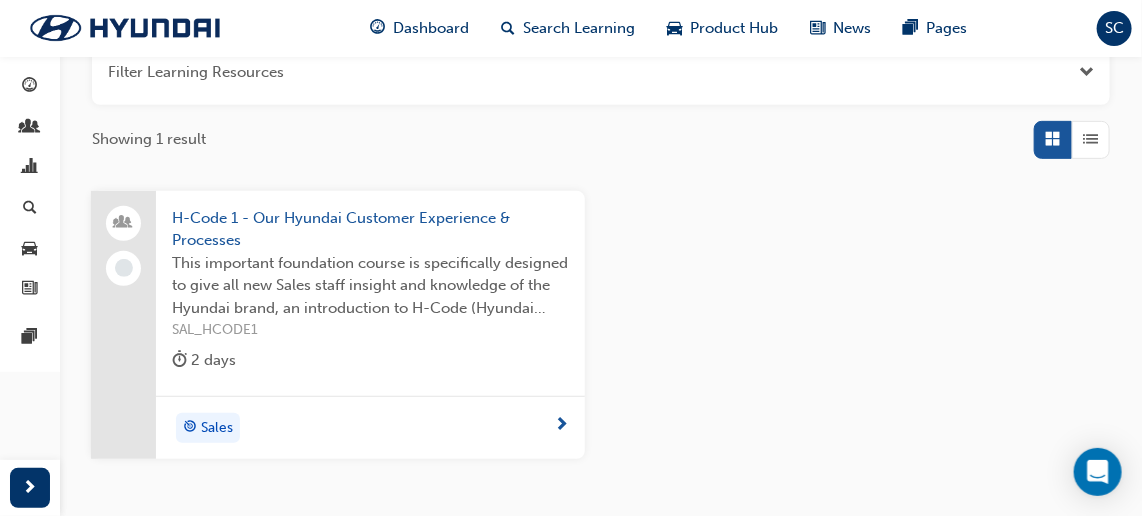 type on "H-CODE 1" 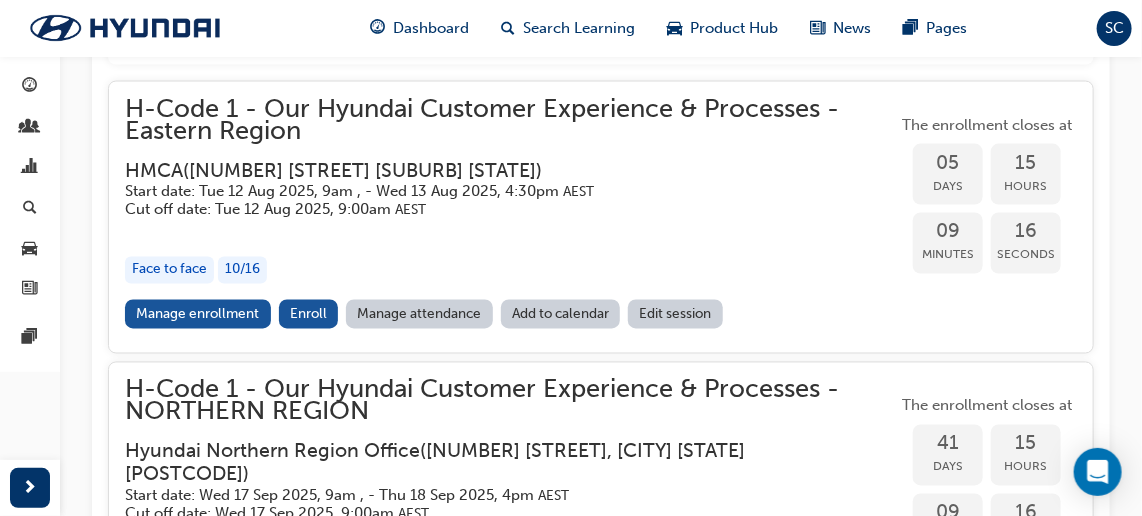 scroll, scrollTop: 1149, scrollLeft: 0, axis: vertical 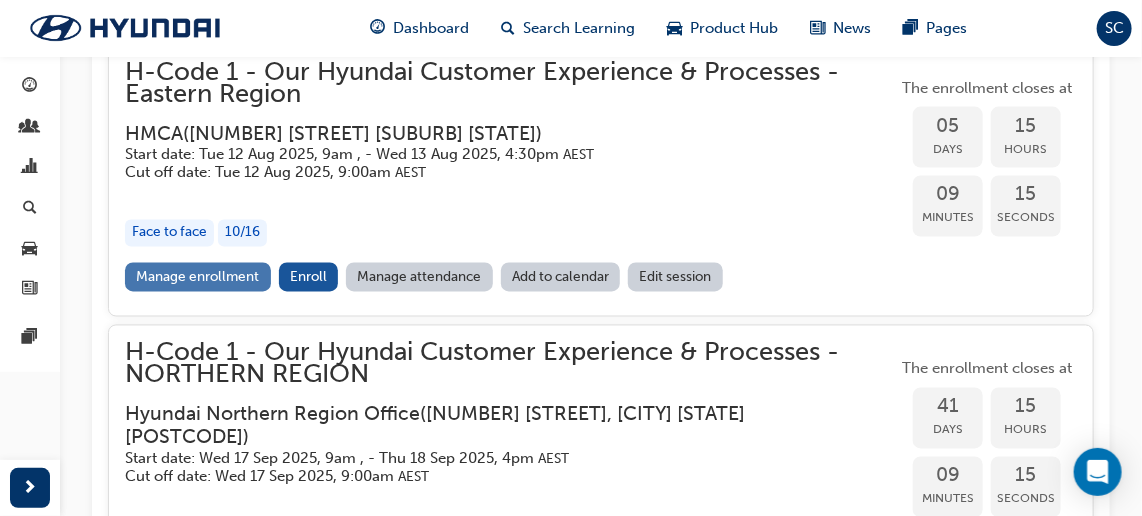 click on "Manage enrollment" at bounding box center [198, 277] 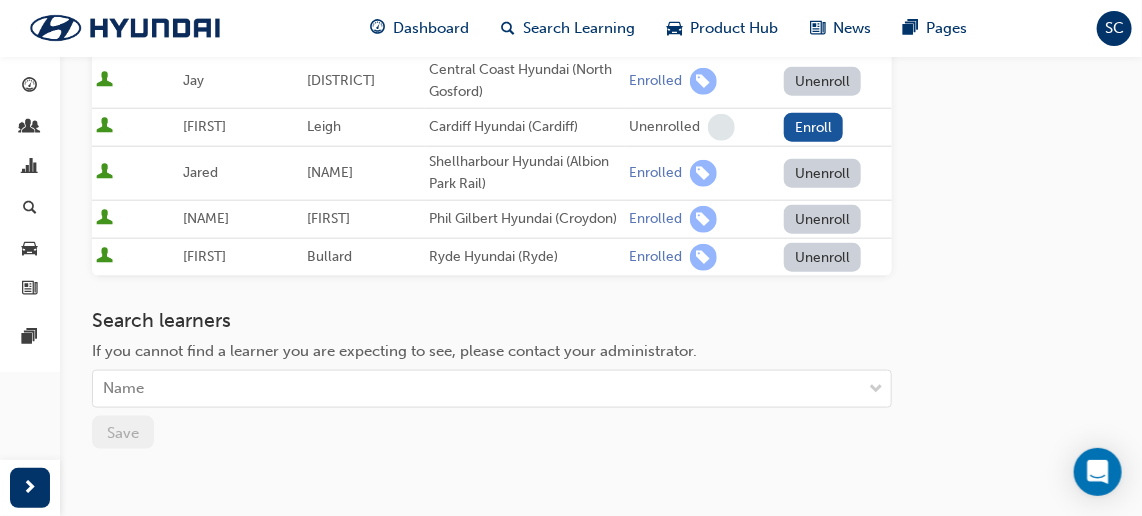 scroll, scrollTop: 727, scrollLeft: 0, axis: vertical 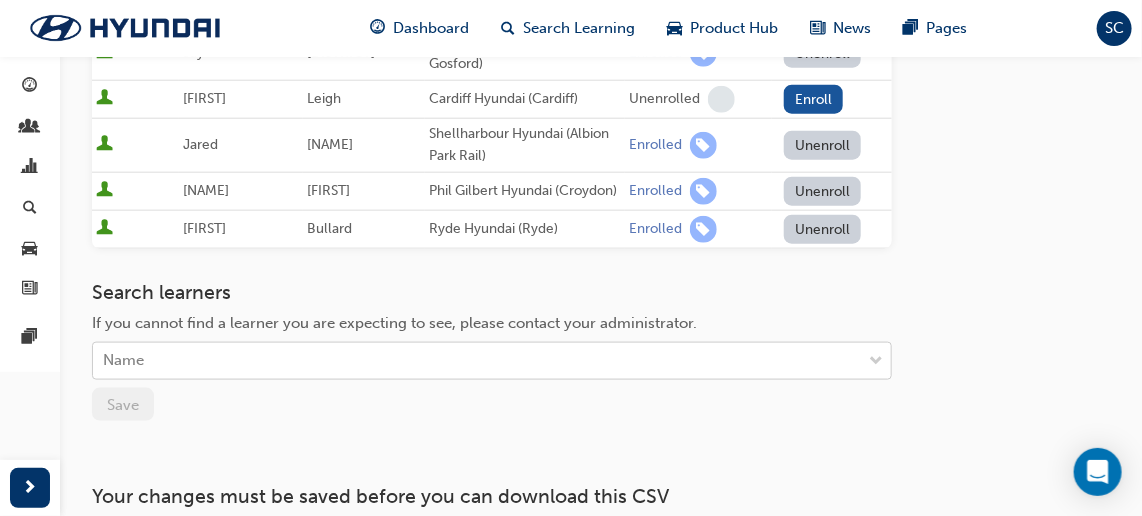 click on "Name" at bounding box center [477, 361] 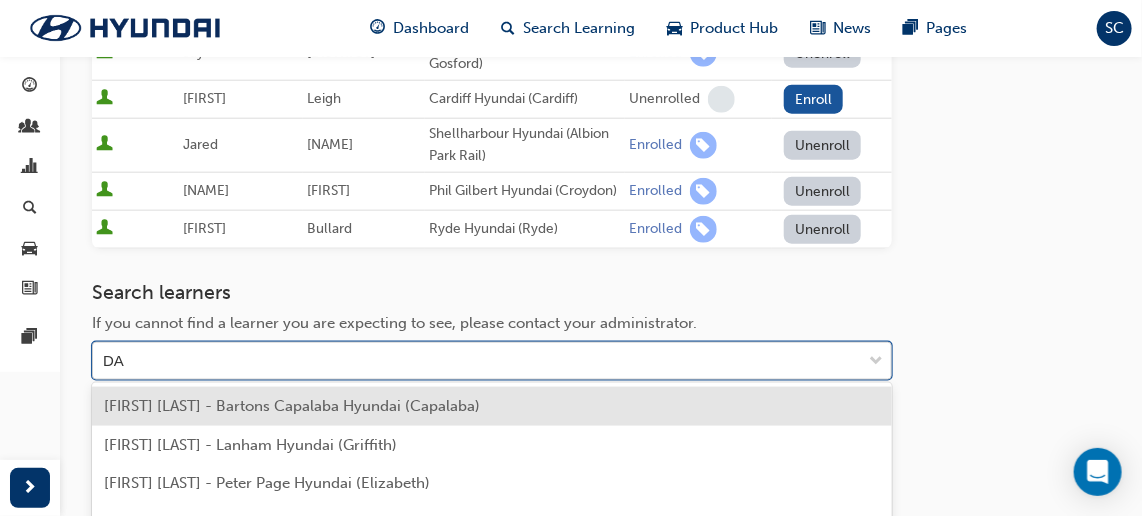 type on "D" 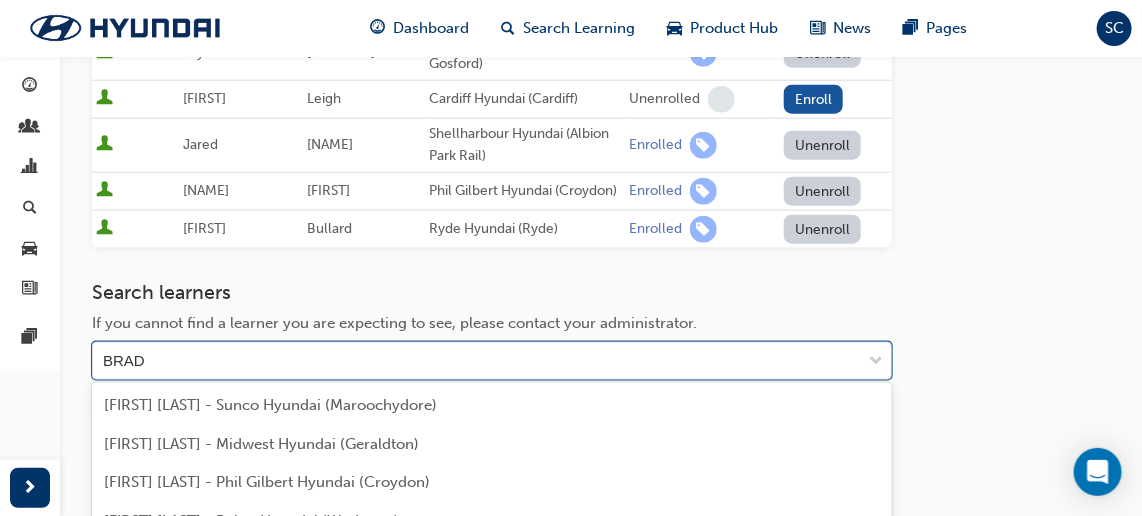 scroll, scrollTop: 0, scrollLeft: 0, axis: both 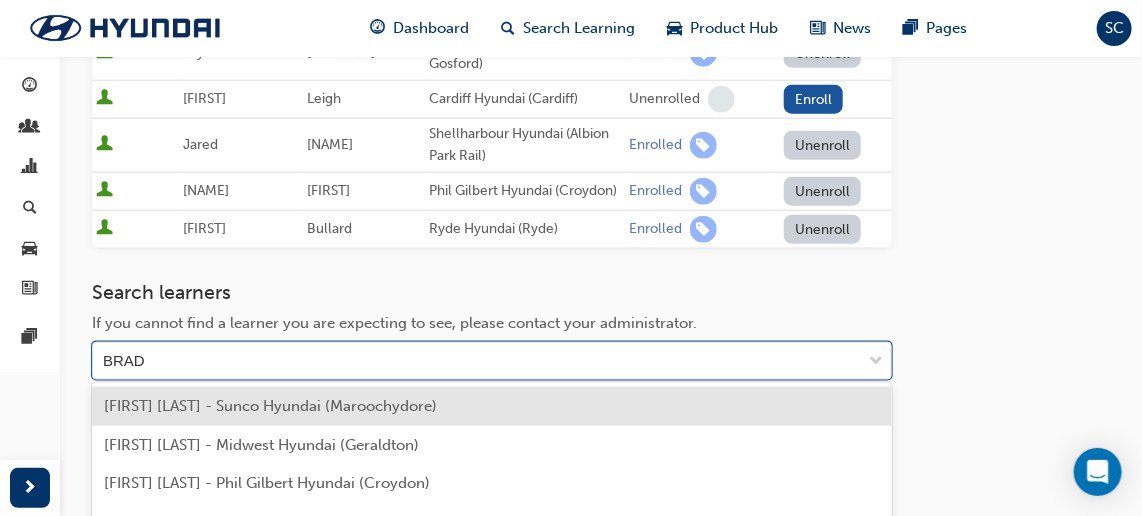 type on "BRAD" 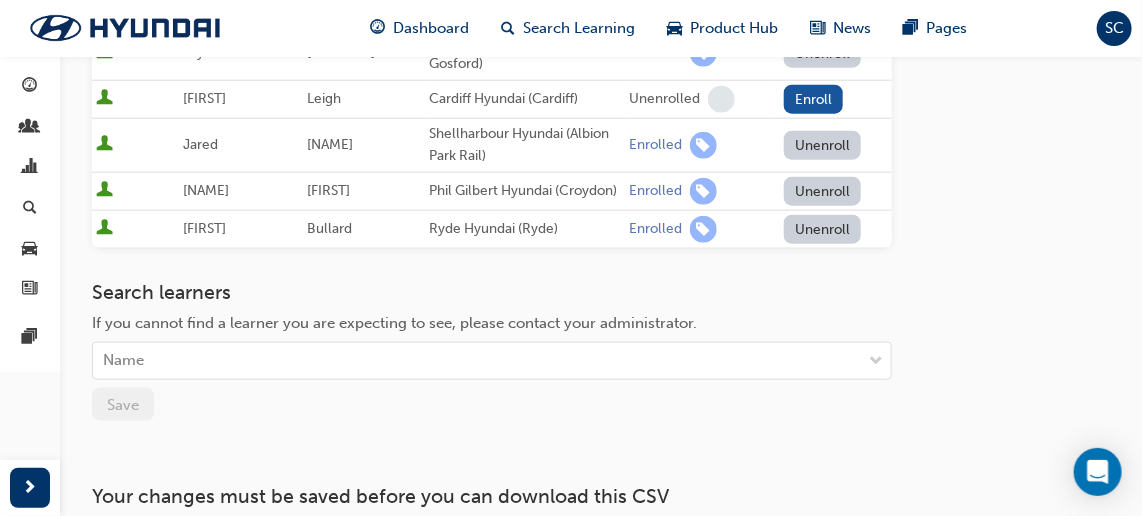 click on "Go to session detail page Manage enrollment for H-Code 1 - Our Hyundai Customer Experience & Processes -Eastern Region Start Date : [DATE], [TIME] [TIMEZONE] Cut Off Date : [DATE], [TIME] [TIMEZONE] Here you can manage your learners' enrollments in this session. Their enrollments can be changed at any time before the session is scheduled to begin. Seats have been filled for this session : 10 / 16 ( 62% ) Active First Name Last Name Organisations Status Set Status [FIRST] [LAST] Pennant Hills Hyundai (Pennant Hills) Enrolled Unenroll [FIRST] [LAST] Paul Wakeling Hyundai (Campbelltown ) Enrolled Unenroll [FIRST] [LAST] Cardiff Hyundai (Cardiff) Enrolled Unenroll [FIRST] [LAST] Paul Wakeling Hyundai (Campbelltown ) Enrolled Unenroll [FIRST] [LAST] Parramatta Hyundai (Parramatta ) Enrolled Unenroll [FIRST] [LAST] Phil Gilbert Hyundai (Croydon) Enrolled Unenroll [FIRST] [LAST] Central Coast Hyundai (North Gosford) Enrolled [FIRST]" at bounding box center [601, -48] 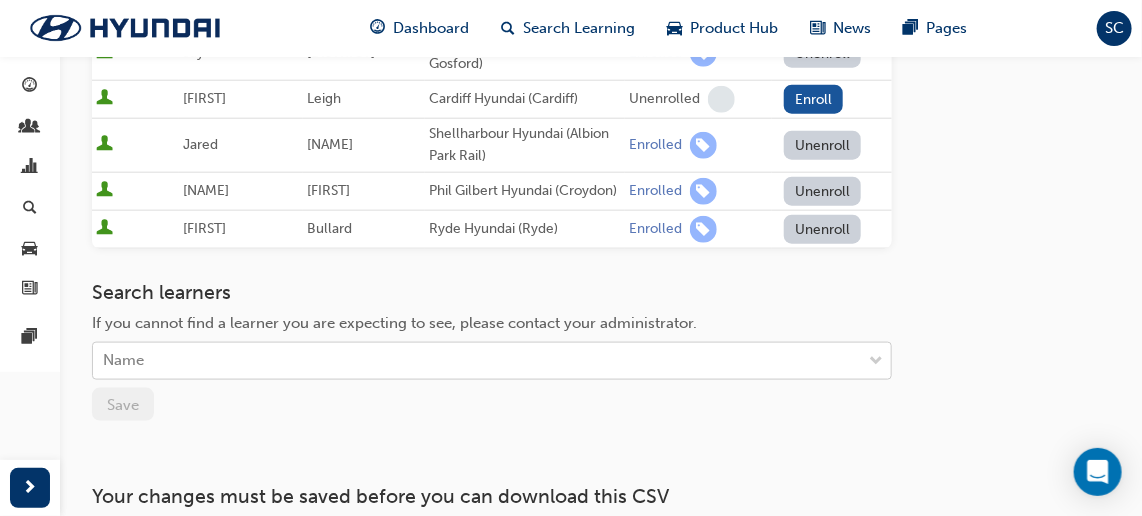 scroll, scrollTop: 895, scrollLeft: 0, axis: vertical 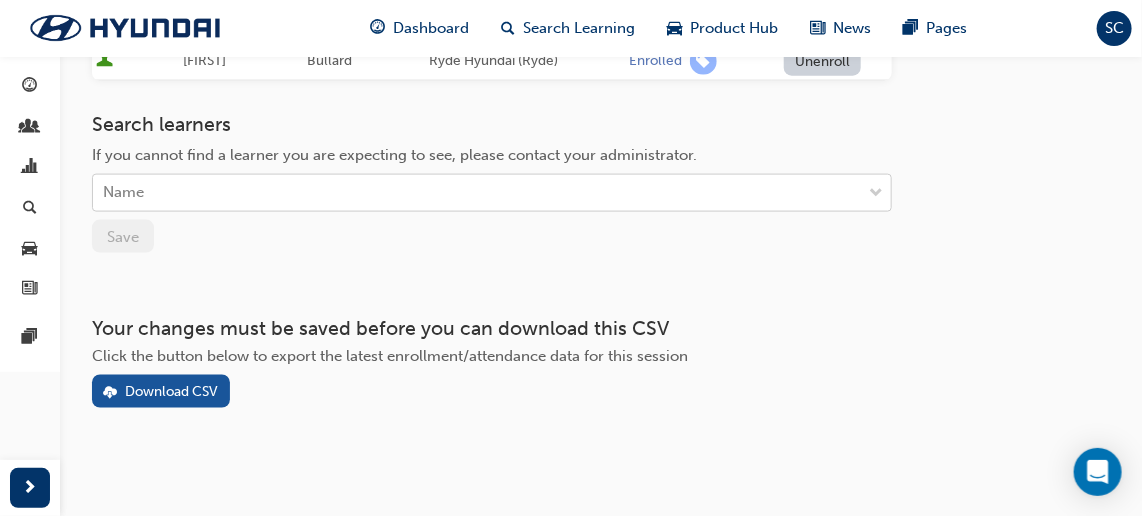 click on "Your version of Internet Explorer is outdated and not supported. Please upgrade to a modern browser. Dashboard Search Learning Product Hub News Pages SC Dashboard My Team New Analytics Search Learning Product Hub News Pages Pages Go to session detail page Manage enrollment for H-Code 1 - Our Hyundai Customer Experience & Processes -Eastern Region Start Date : Tue 12 Aug 2025, 9am - Wed 13 Aug 2025, 4:30pm Australian Eastern Standard Time AEST Cut Off Date : Tue 12 Aug 2025, 9:00am Australian Eastern Standard Time AEST Here you can manage your learners' enrollments in this session. Their enrollments can be changed at any time before the session is scheduled to begin. Seats have been filled for this session : 10 / 16 ( 62% ) Active First Name Last Name Organisations Status Set Status [FIRST] [LAST] Pennant Hills Hyundai ([CITY]) Enrolled Unenroll [FIRST] [LAST] Paul Wakeling Hyundai ([CITY]) Enrolled Unenroll [FIRST] [LAST] Cardiff Hyundai ([CITY]) Enrolled Unenroll [FIRST] [LAST] Brian" at bounding box center [571, -637] 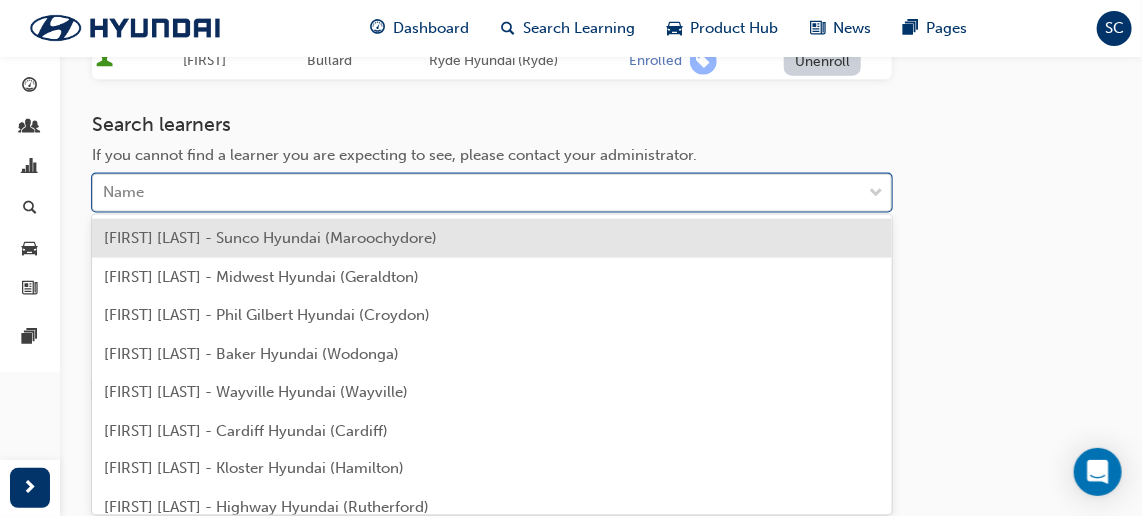 click on "Name" at bounding box center [477, 193] 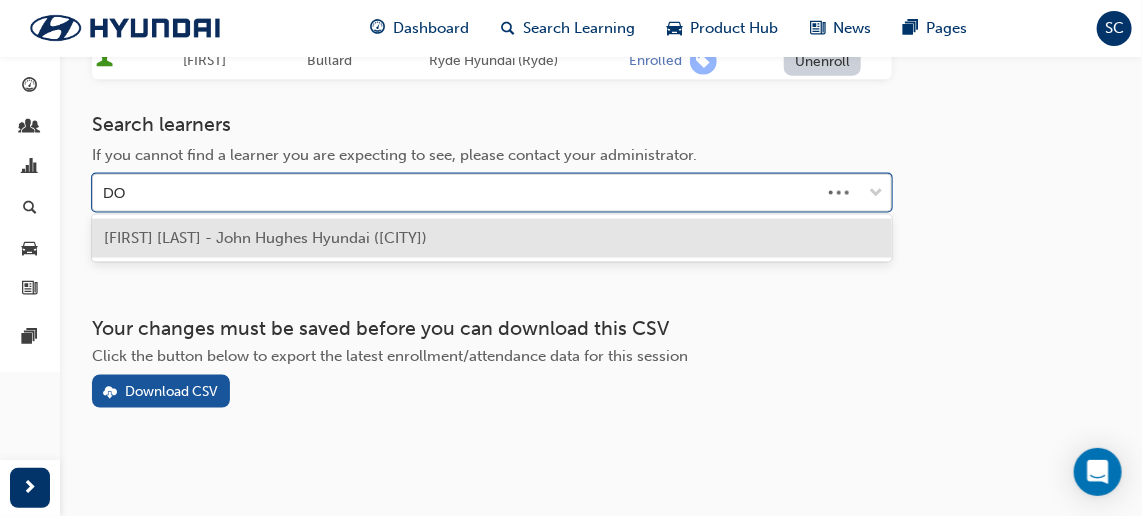 type on "D" 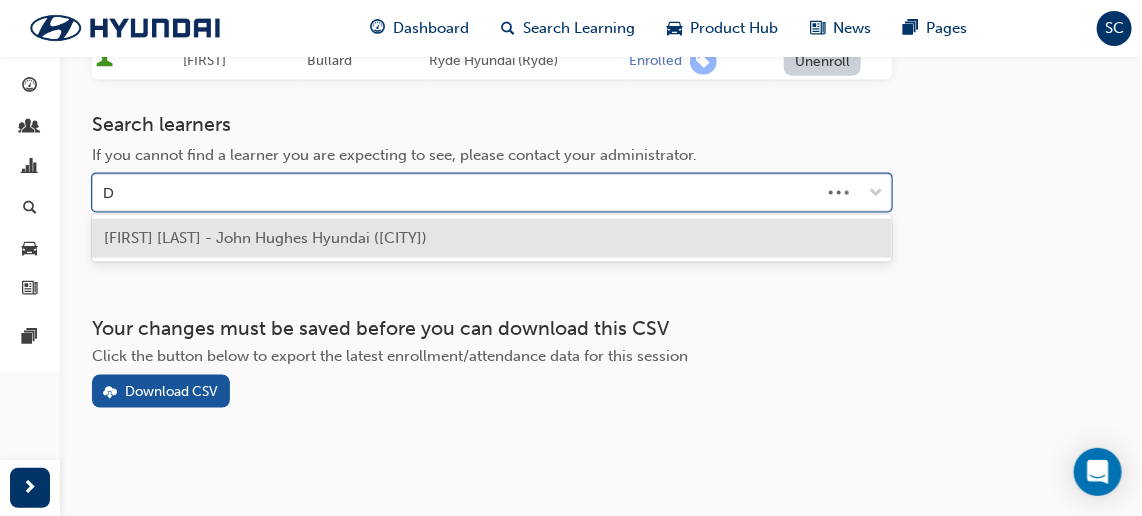 type 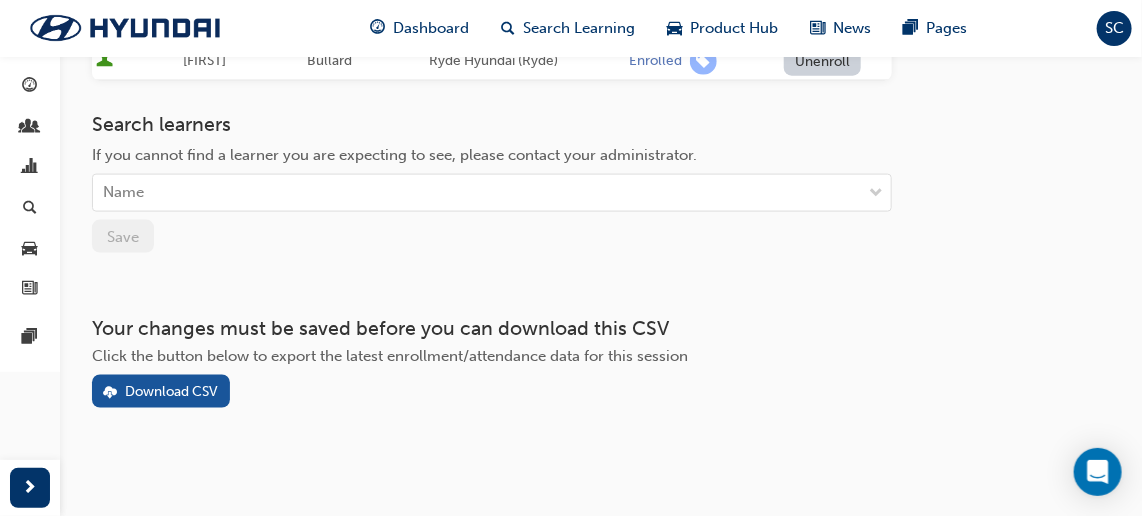 click on "Go to session detail page Manage enrollment for H-Code 1 - Our Hyundai Customer Experience & Processes -Eastern Region Start Date : [DATE], [TIME] [TIMEZONE] Cut Off Date : [DATE], [TIME] [TIMEZONE] Here you can manage your learners' enrollments in this session. Their enrollments can be changed at any time before the session is scheduled to begin. Seats have been filled for this session : 10 / 16 ( 62% ) Active First Name Last Name Organisations Status Set Status [FIRST] [LAST] Pennant Hills Hyundai (Pennant Hills) Enrolled Unenroll [FIRST] [LAST] Paul Wakeling Hyundai (Campbelltown ) Enrolled Unenroll [FIRST] [LAST] Cardiff Hyundai (Cardiff) Enrolled Unenroll [FIRST] [LAST] Paul Wakeling Hyundai (Campbelltown ) Enrolled Unenroll [FIRST] [LAST] Parramatta Hyundai (Parramatta ) Enrolled Unenroll [FIRST] [LAST] Phil Gilbert Hyundai (Croydon) Enrolled Unenroll [FIRST] [LAST] Central Coast Hyundai (North Gosford) Enrolled [FIRST]" at bounding box center (601, -216) 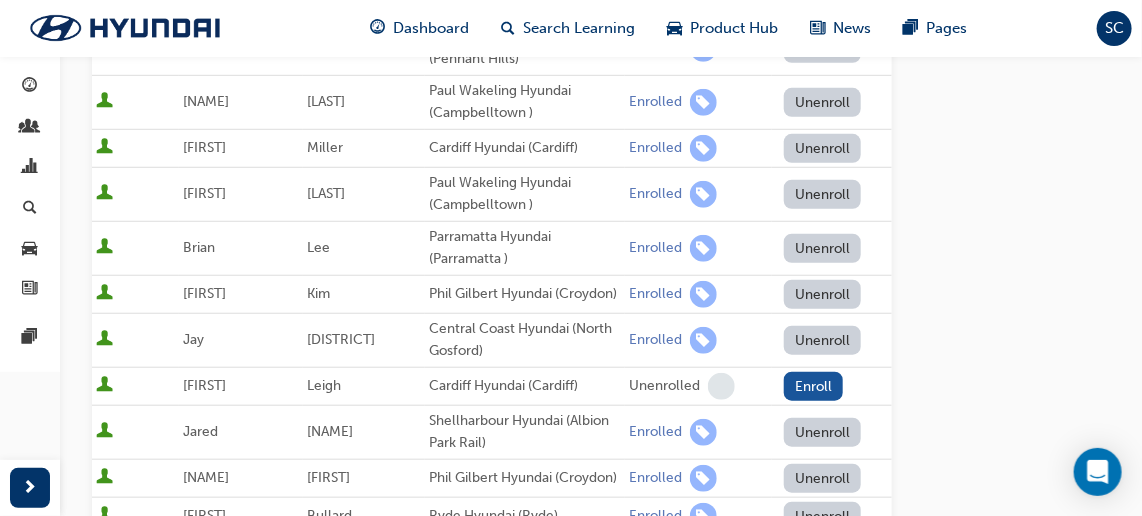 scroll, scrollTop: 0, scrollLeft: 0, axis: both 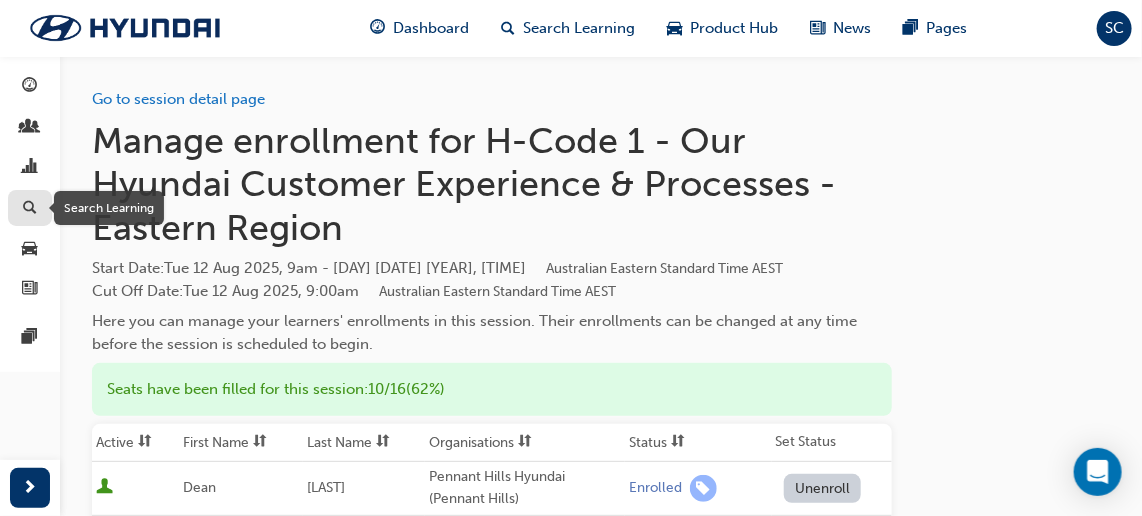 click at bounding box center (30, 208) 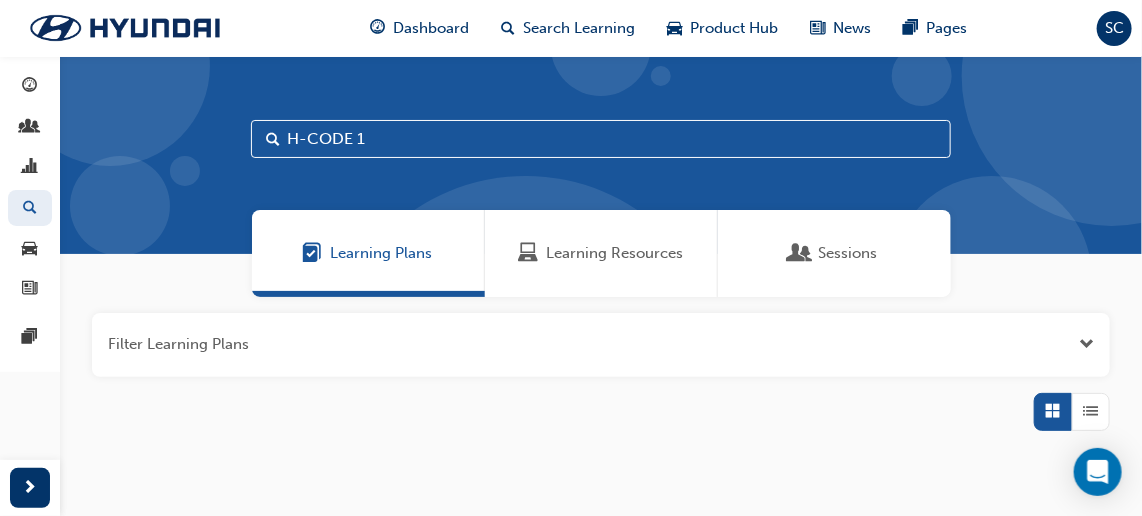 click on "Learning Resources" at bounding box center (614, 253) 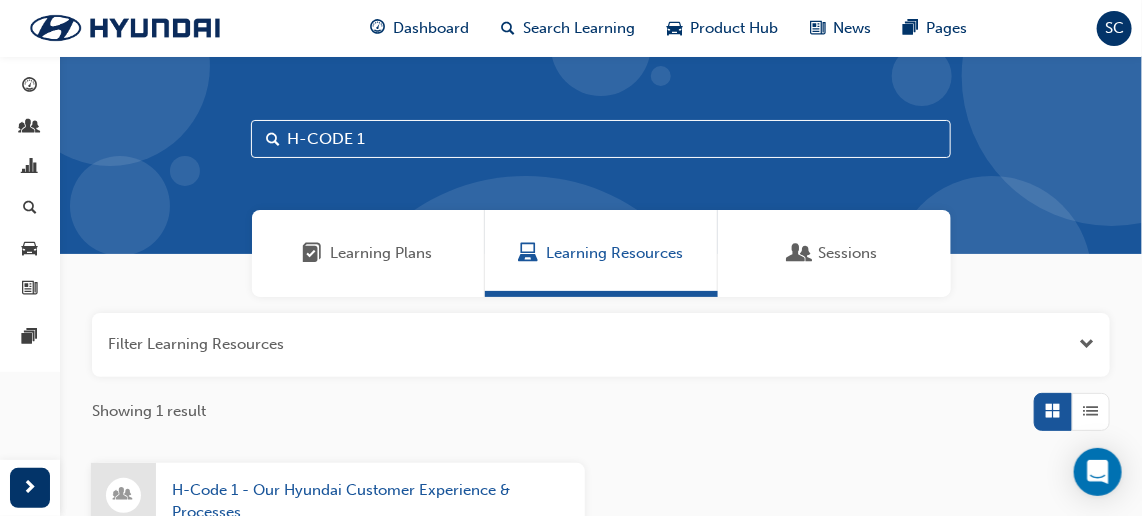 drag, startPoint x: 416, startPoint y: 133, endPoint x: 88, endPoint y: 129, distance: 328.02438 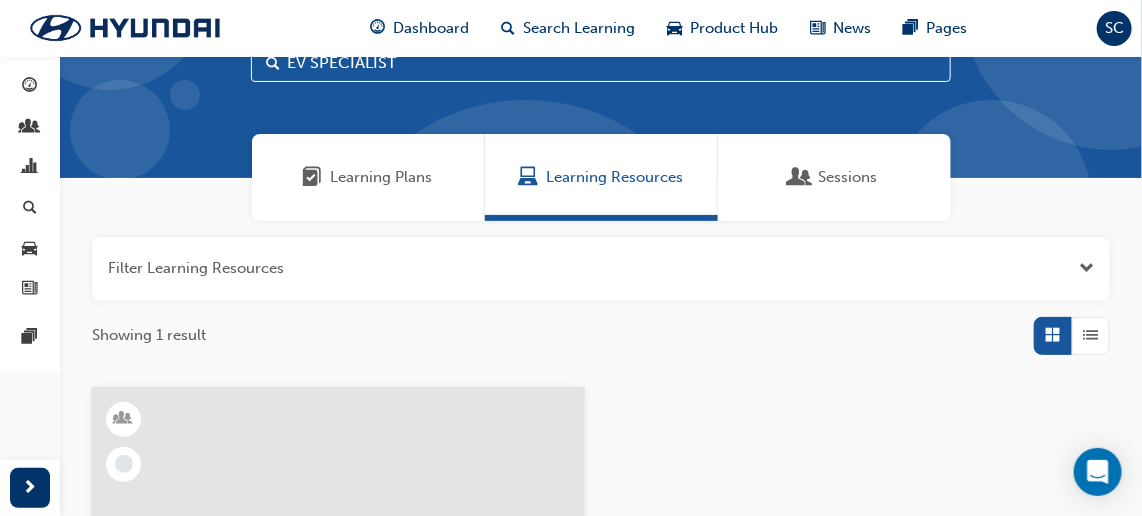 scroll, scrollTop: 181, scrollLeft: 0, axis: vertical 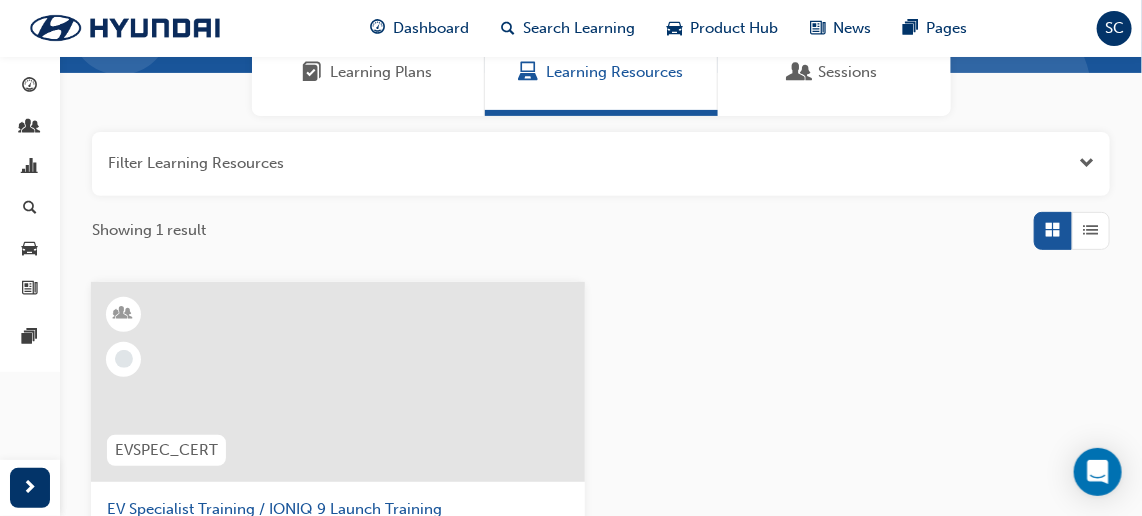 type on "EV SPECIALIST" 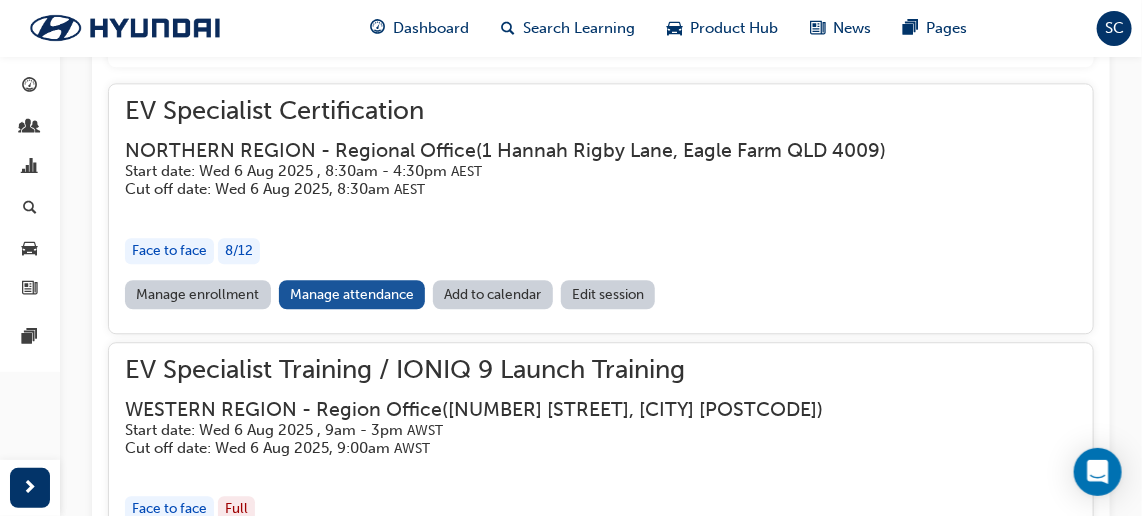 scroll, scrollTop: 1792, scrollLeft: 0, axis: vertical 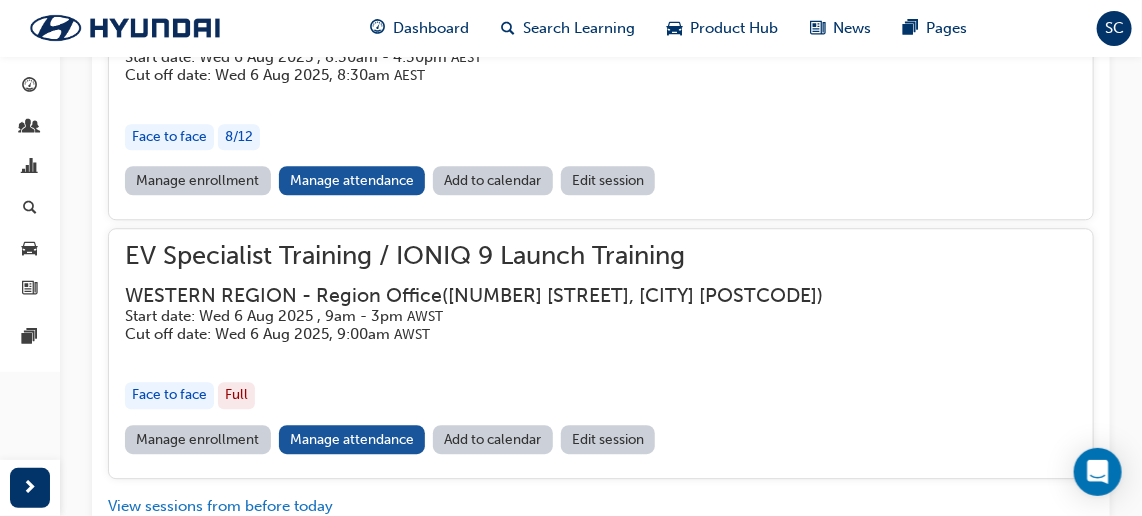 click on "Manage enrollment" at bounding box center [198, 439] 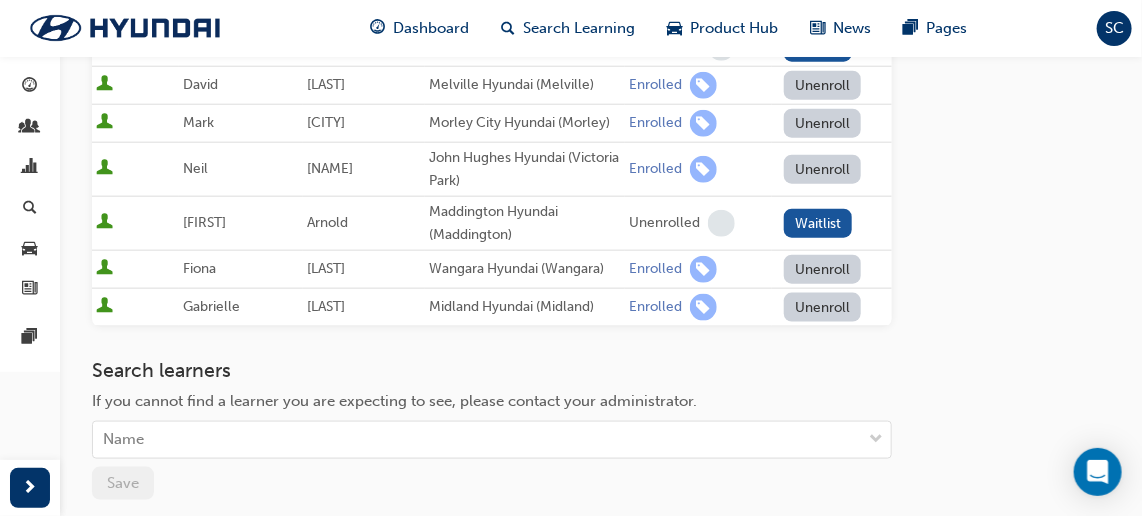 scroll, scrollTop: 909, scrollLeft: 0, axis: vertical 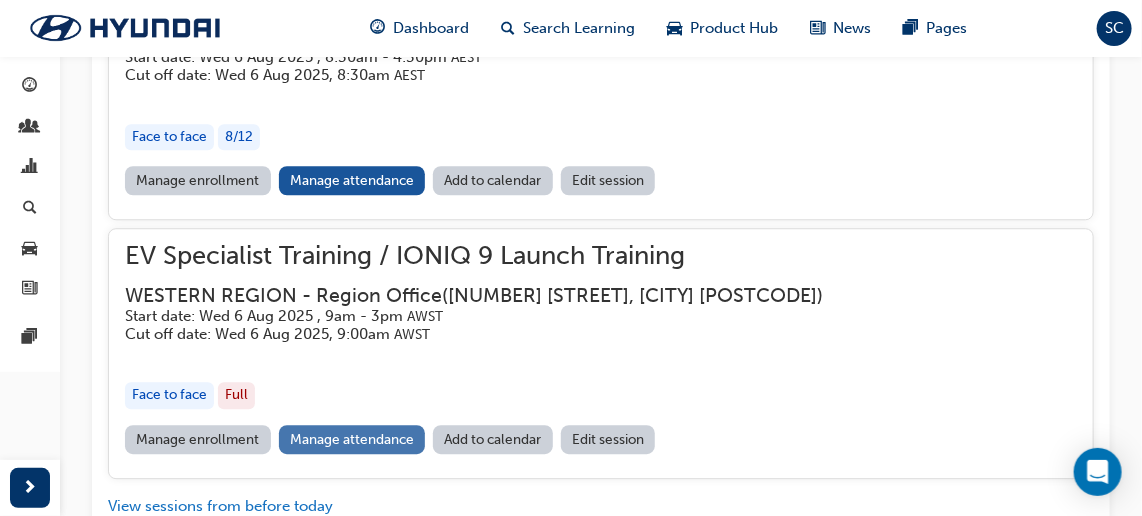click on "Manage attendance" at bounding box center (352, 439) 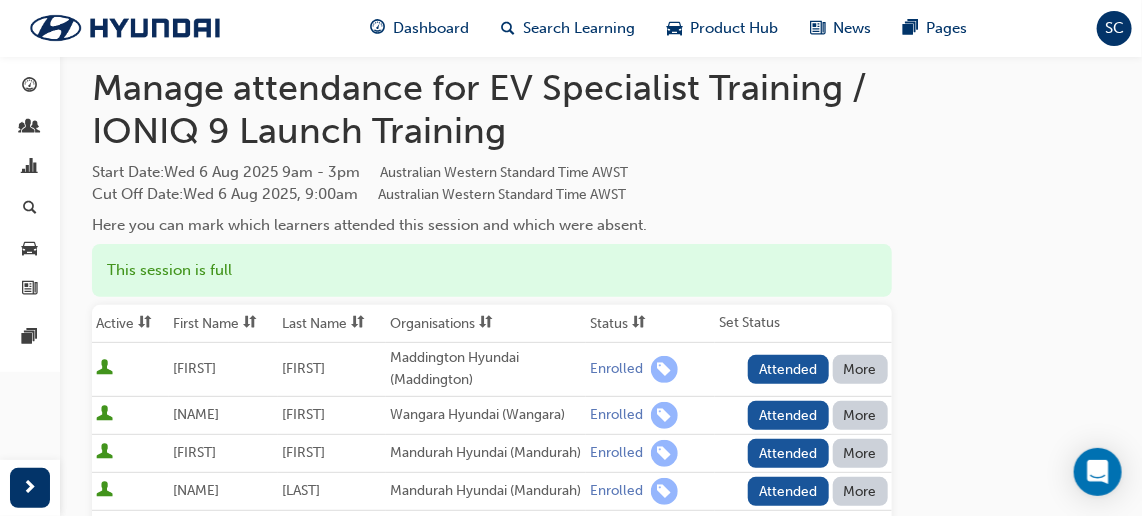 scroll, scrollTop: 90, scrollLeft: 0, axis: vertical 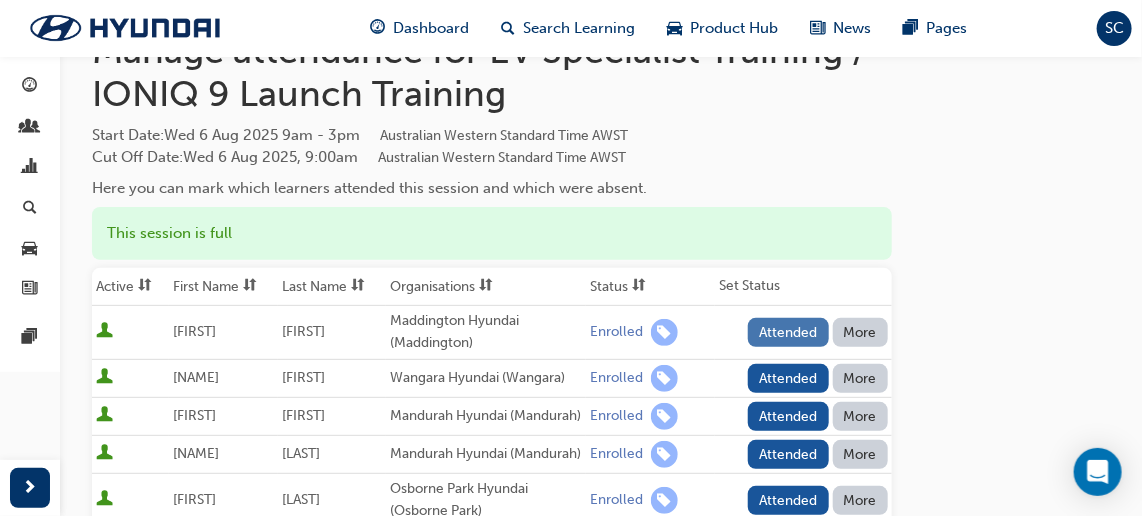 click on "Attended" at bounding box center [788, 332] 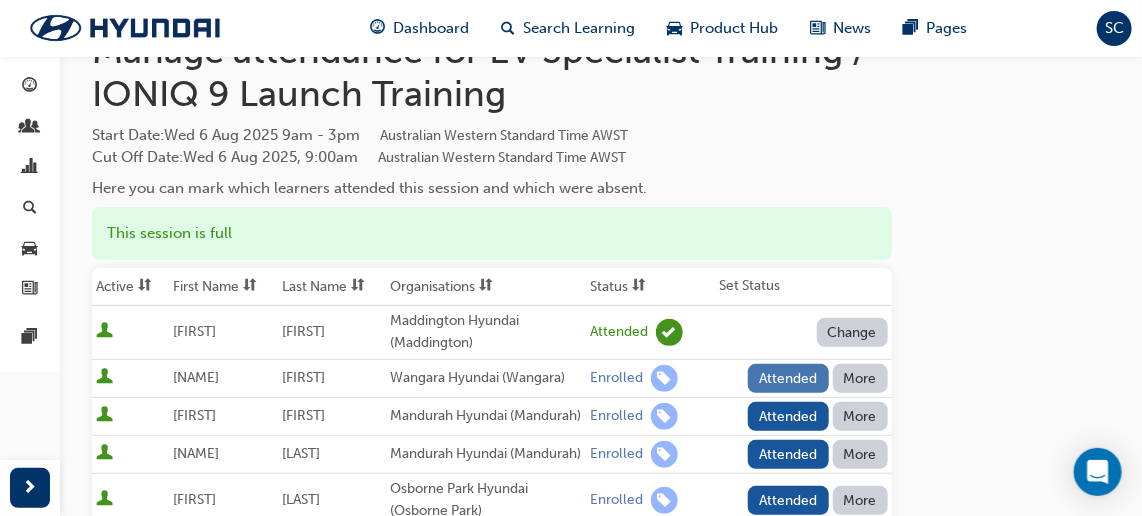 click on "Attended" at bounding box center (788, 378) 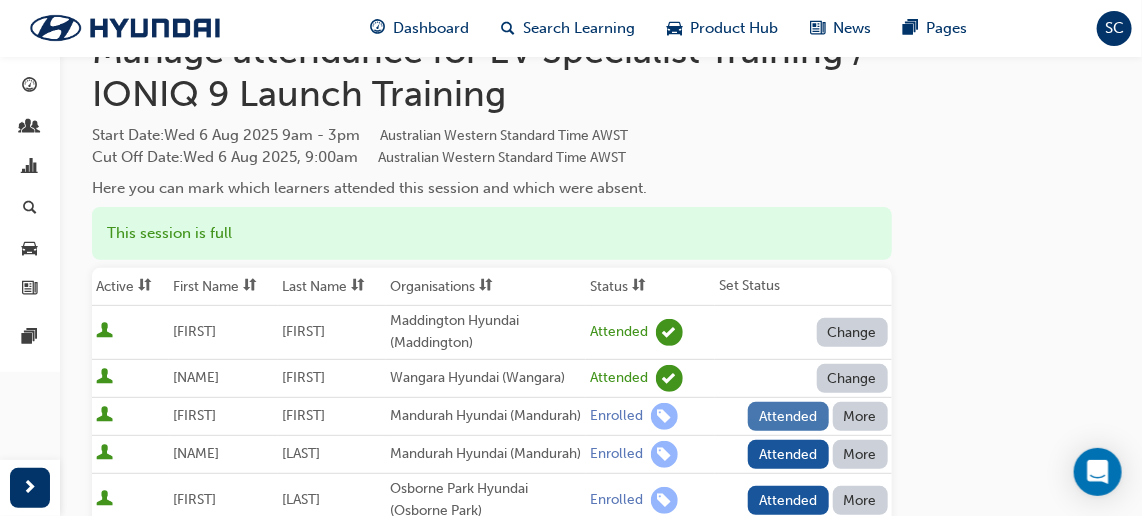 click on "Attended" at bounding box center (788, 416) 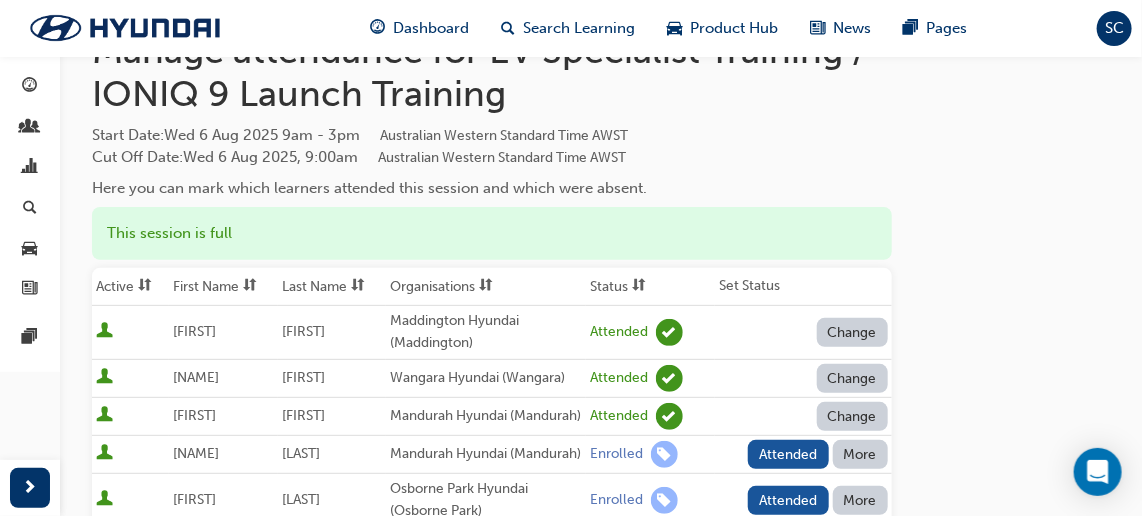 scroll, scrollTop: 363, scrollLeft: 0, axis: vertical 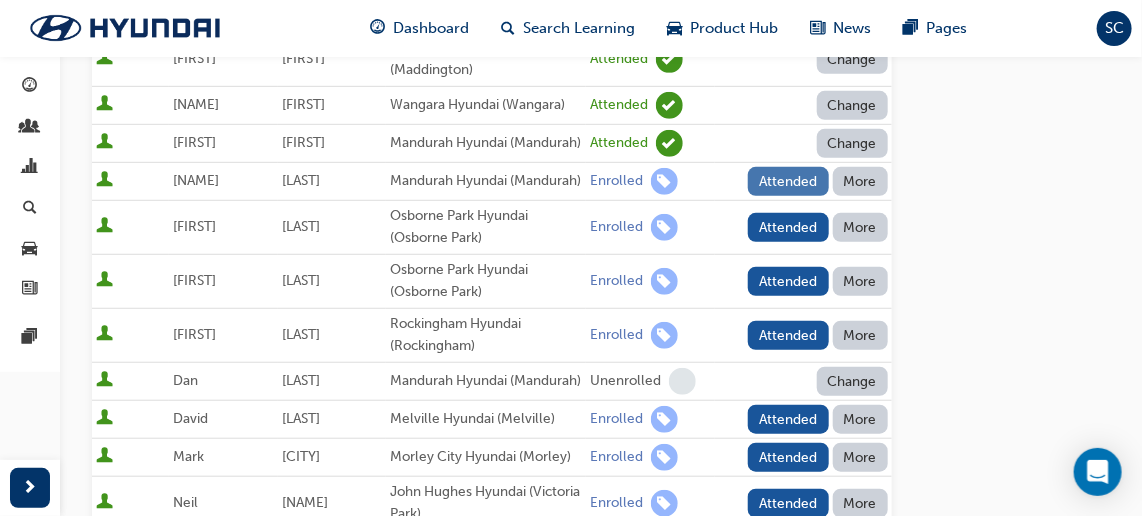 click on "Attended" at bounding box center [788, 181] 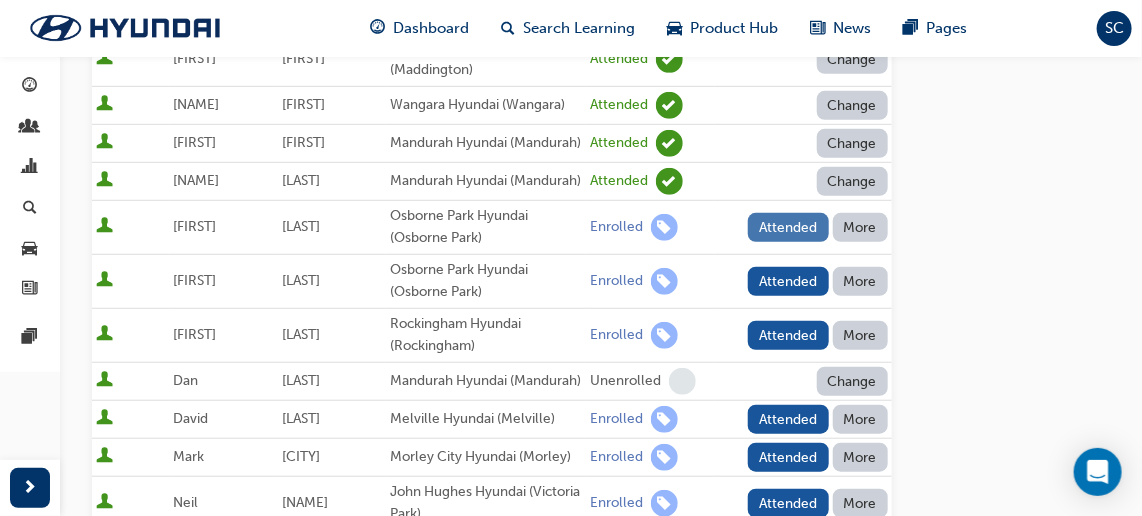 click on "Attended" at bounding box center [788, 227] 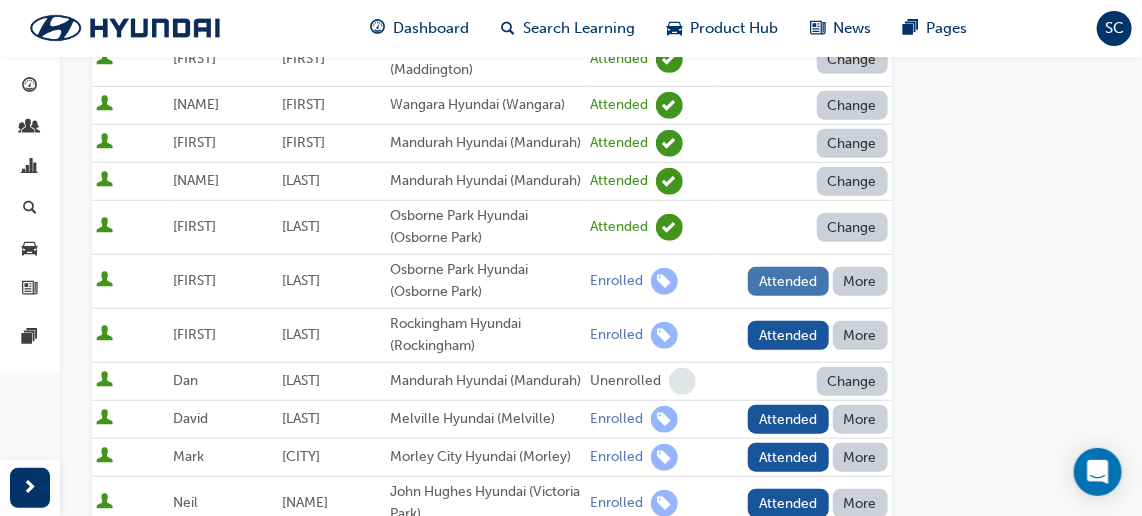 click on "Attended" at bounding box center [788, 281] 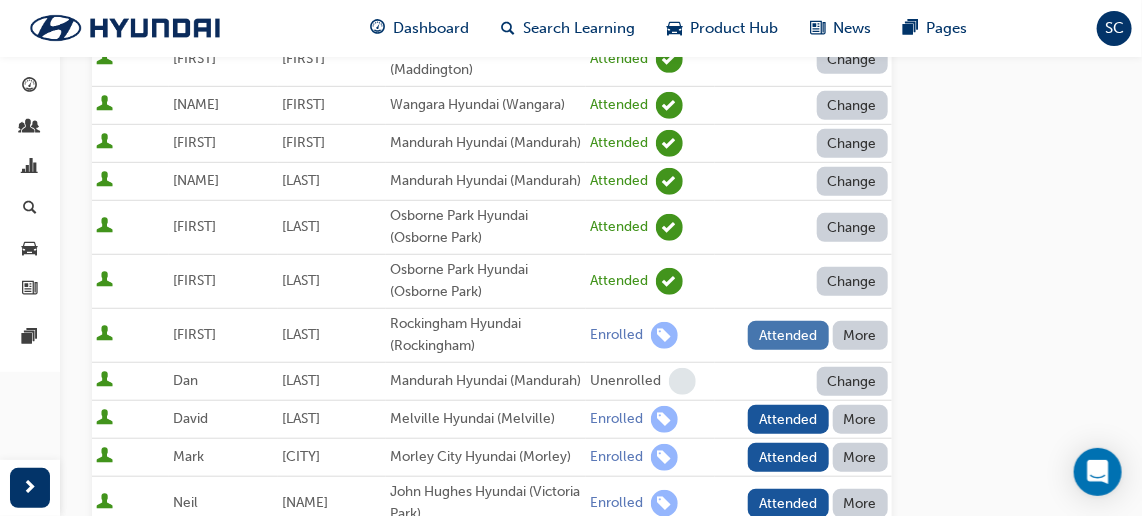 click on "Attended" at bounding box center [788, 335] 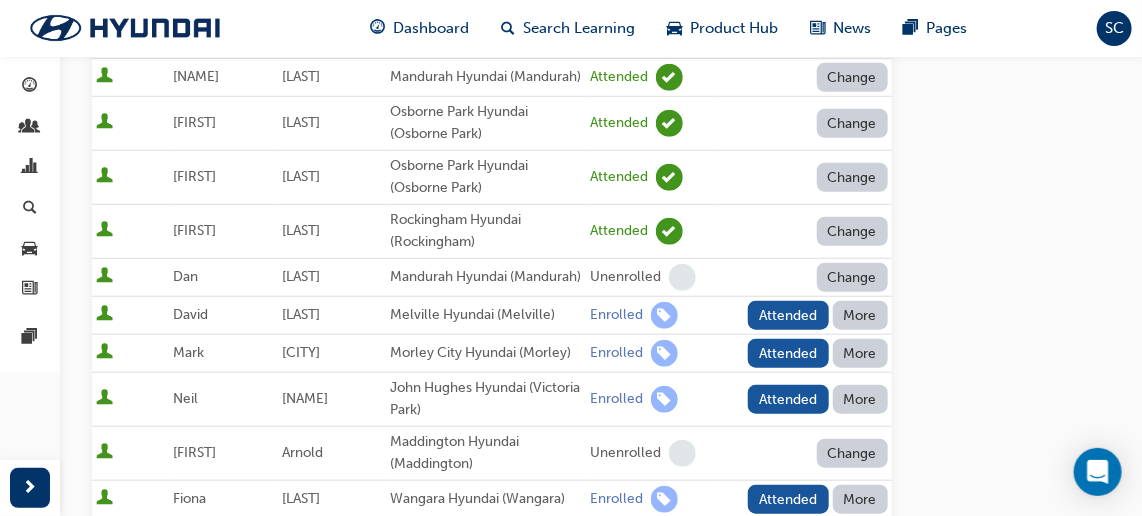 scroll, scrollTop: 545, scrollLeft: 0, axis: vertical 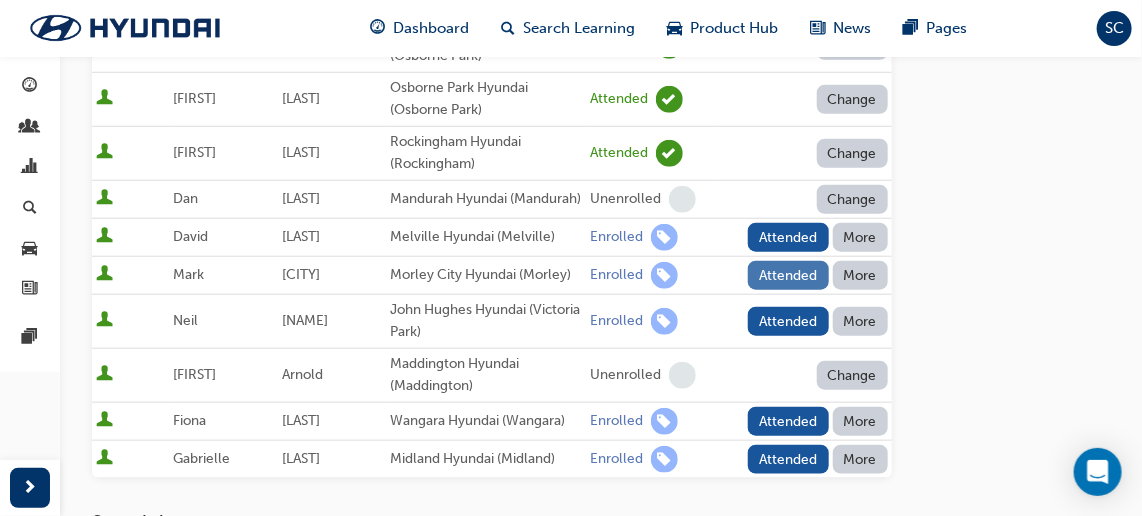 click on "Attended" at bounding box center [788, 275] 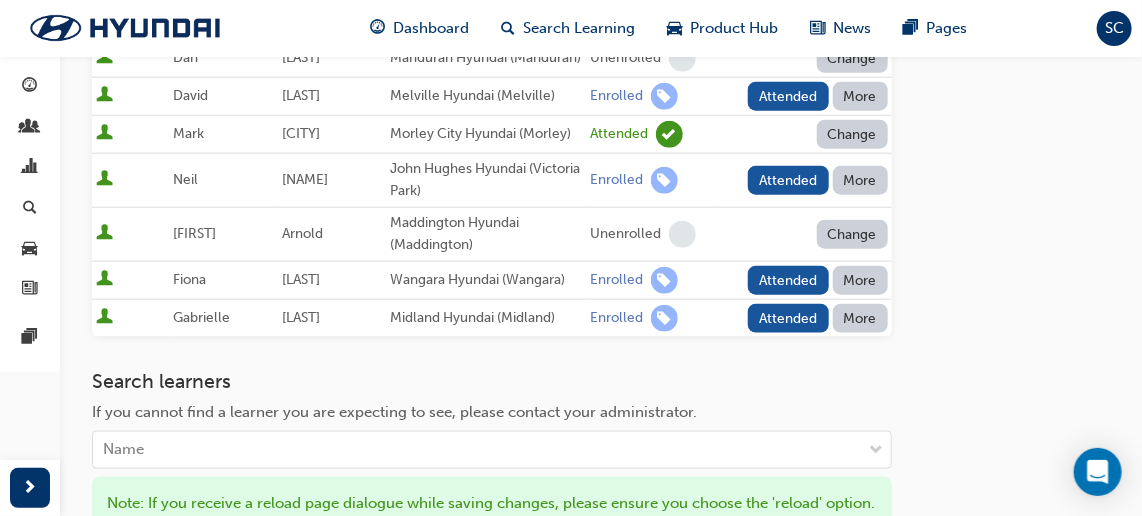 scroll, scrollTop: 727, scrollLeft: 0, axis: vertical 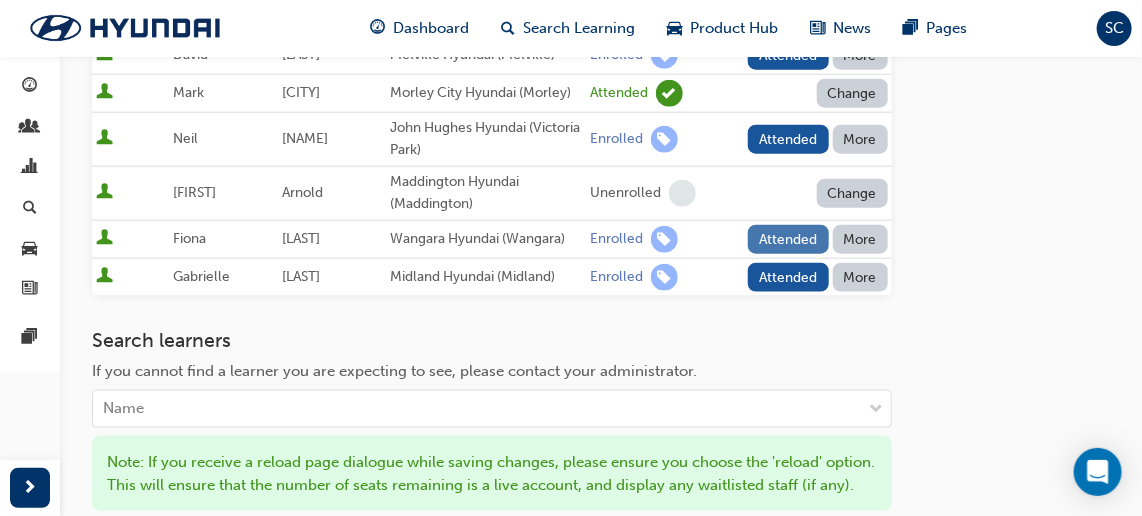 click on "Attended" at bounding box center [788, 239] 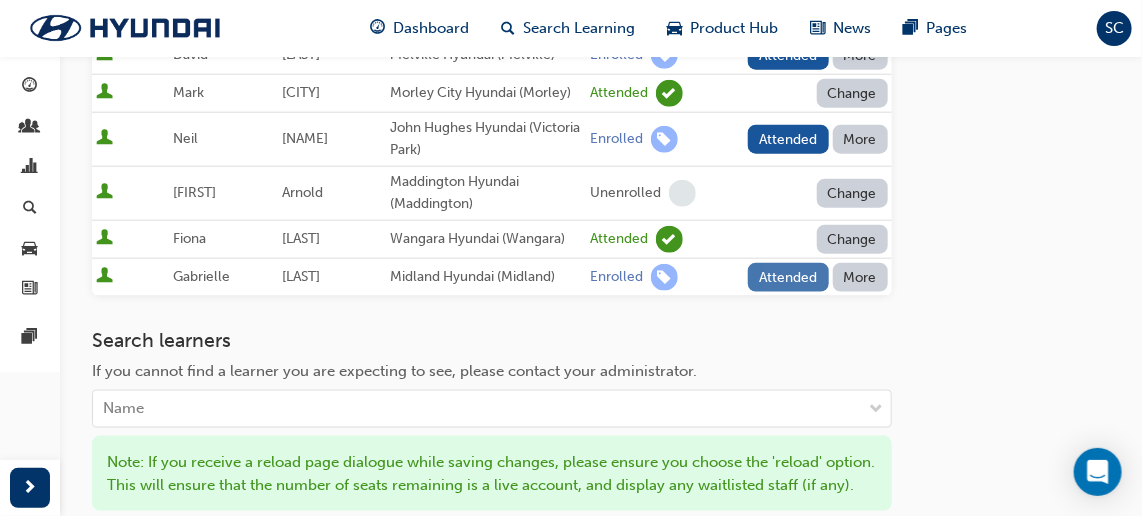 click on "Attended" at bounding box center (788, 277) 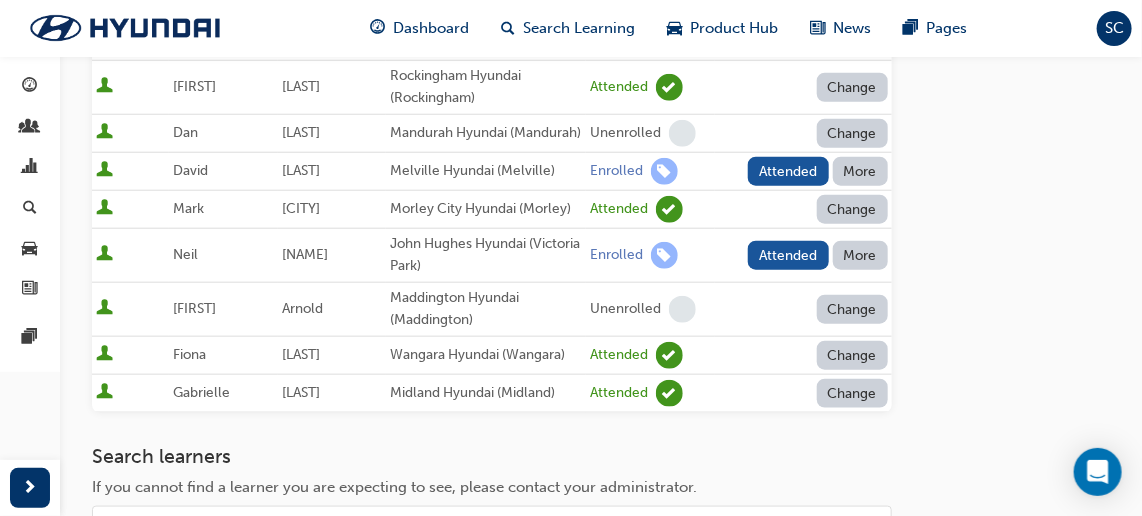 scroll, scrollTop: 636, scrollLeft: 0, axis: vertical 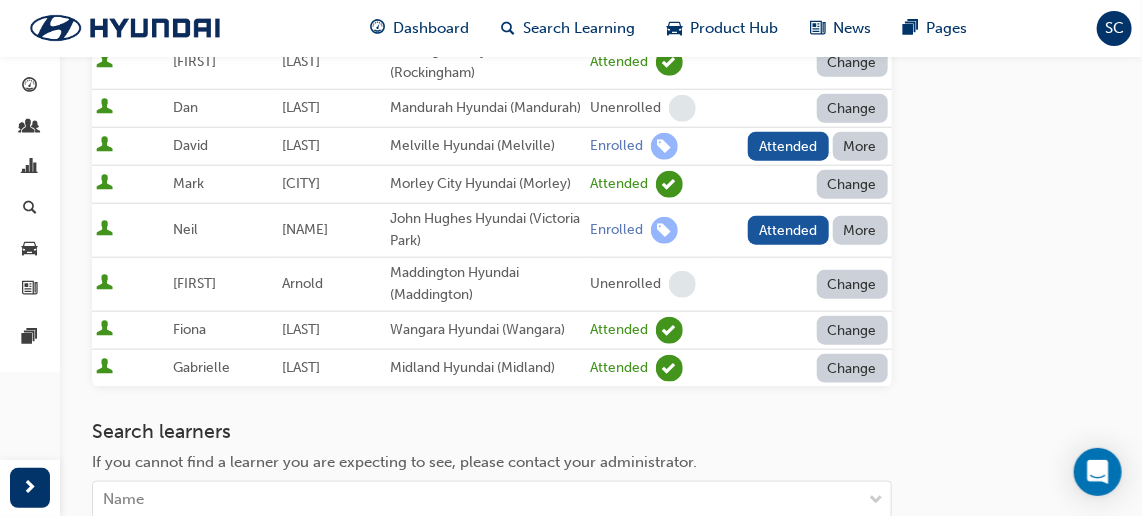 click on "More" at bounding box center [861, 146] 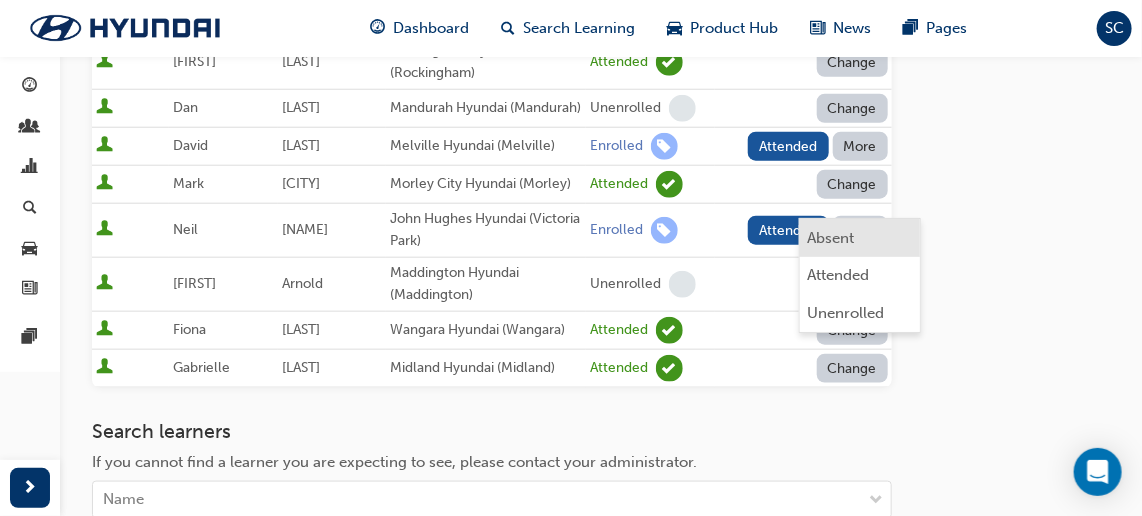 click on "Absent" at bounding box center (831, 238) 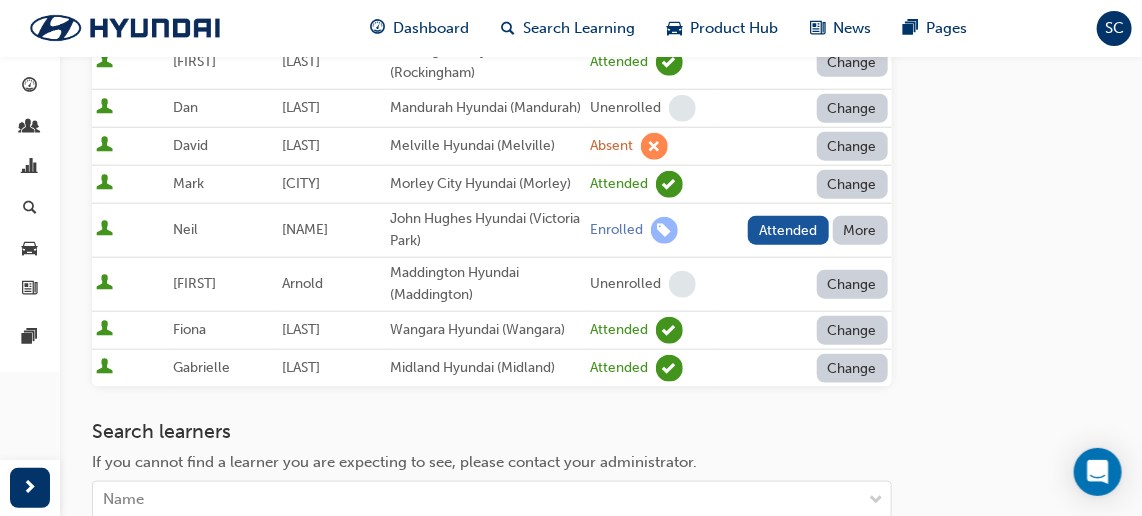 click on "More" at bounding box center (861, 230) 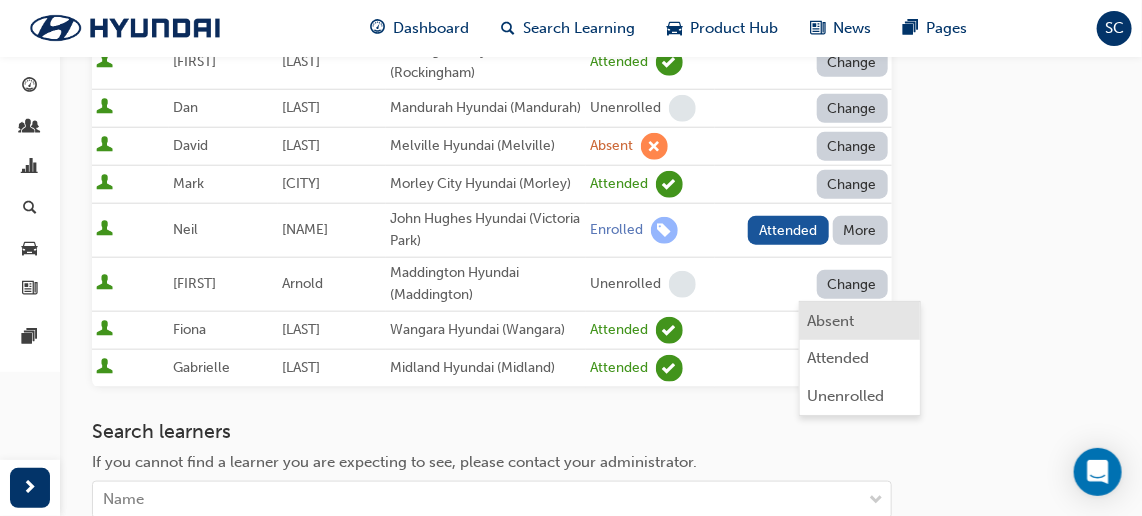 click on "Absent" at bounding box center [831, 321] 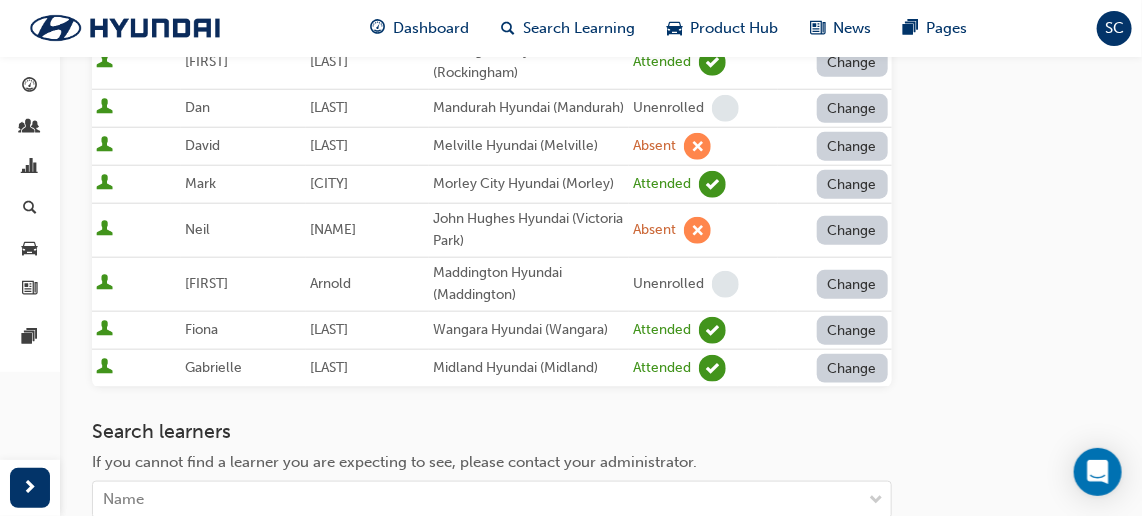 click on "Go to session detail page Manage attendance for EV Specialist Training / IONIQ 9 Launch Training Start Date : [DATE] [TIME] [TIMEZONE] Cut Off Date : [DATE], [TIME] [TIMEZONE] Here you can mark which learners attended this session and which were absent. This session is full Active First Name Last Name Organisations Status Set Status [FIRST] [LAST] Maddington Hyundai (Maddington) Attended Change [FIRST] [LAST] Wangara Hyundai (Wangara) Attended Change [FIRST] [LAST] Mandurah Hyundai (Mandurah) Attended Change [FIRST] [LAST] Mandurah Hyundai (Mandurah) Attended Change [FIRST] [LAST] Osborne Park Hyundai (Osborne Park) Attended Change [FIRST] [LAST] Osborne Park Hyundai (Osborne Park) Attended Change [FIRST] [LAST] Rockingham Hyundai (Rockingham) Attended Change [FIRST] [LAST] Mandurah Hyundai (Mandurah) Unenrolled Change [FIRST] [LAST] Melville Hyundai (Melville) Absent Change [FIRST] [LAST] Morley City Hyundai (Morley) Attended Change [FIRST] [LAST]" at bounding box center [601, 109] 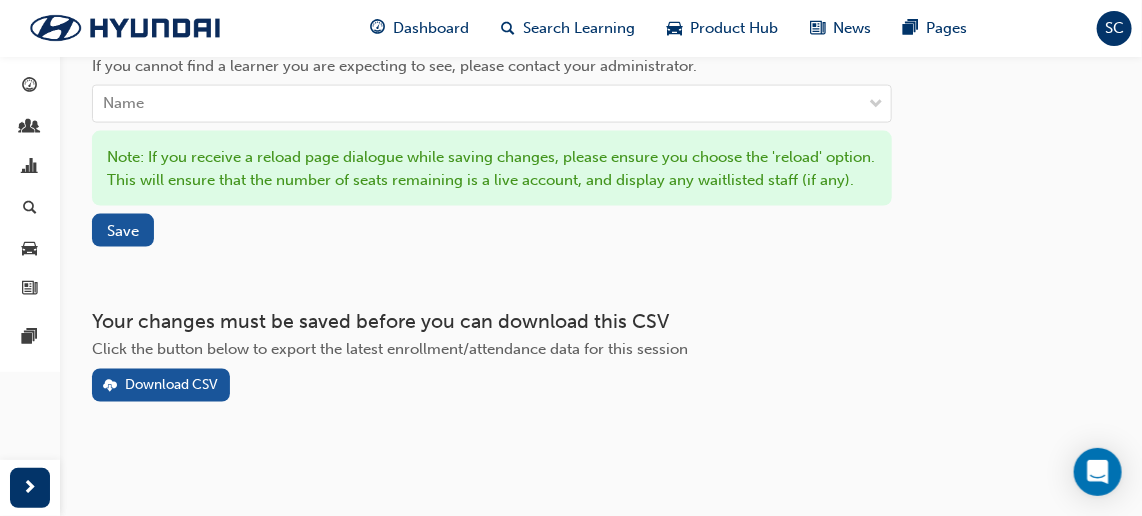 scroll, scrollTop: 1090, scrollLeft: 0, axis: vertical 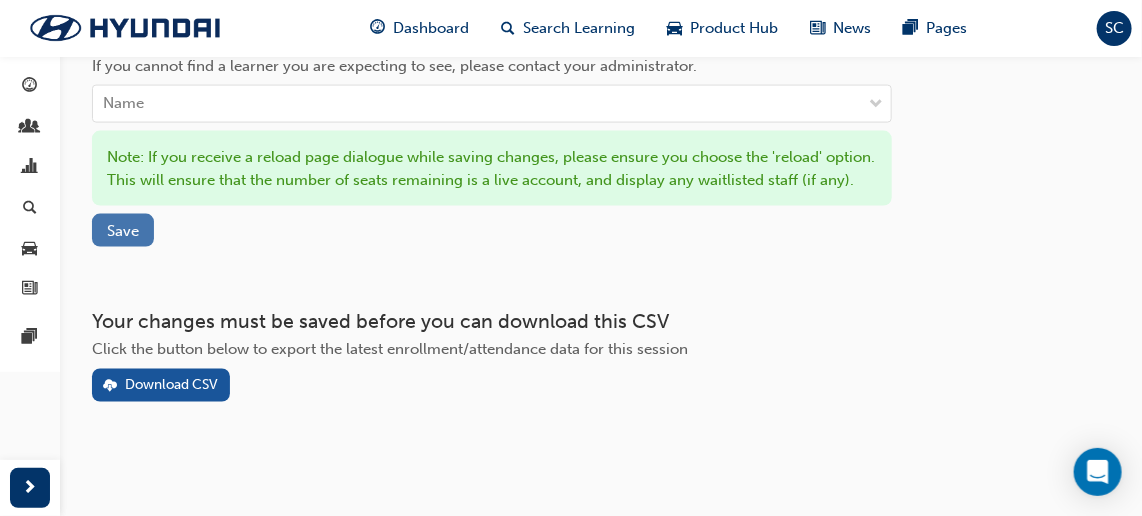 click on "Save" at bounding box center (123, 231) 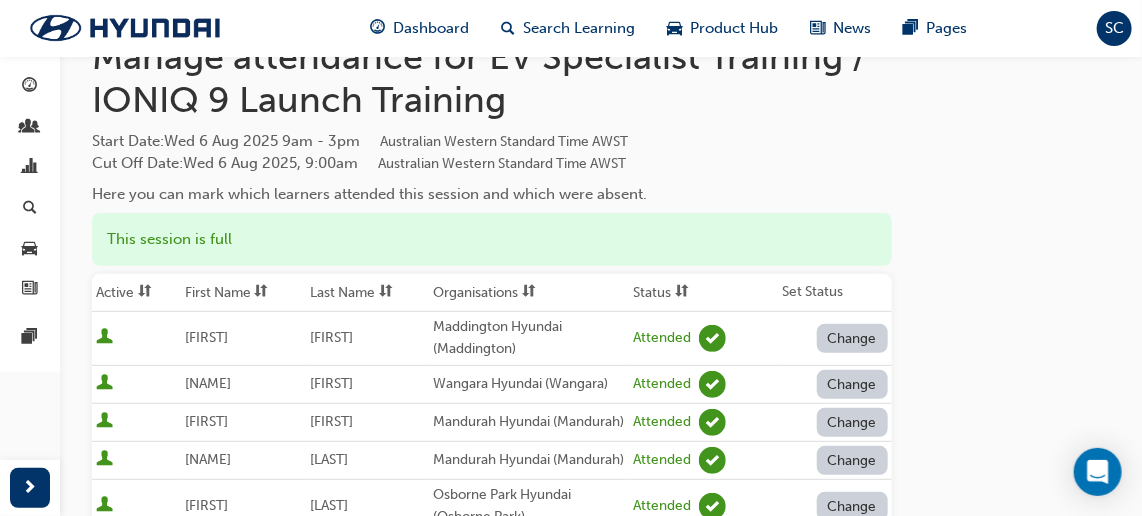 scroll, scrollTop: 0, scrollLeft: 0, axis: both 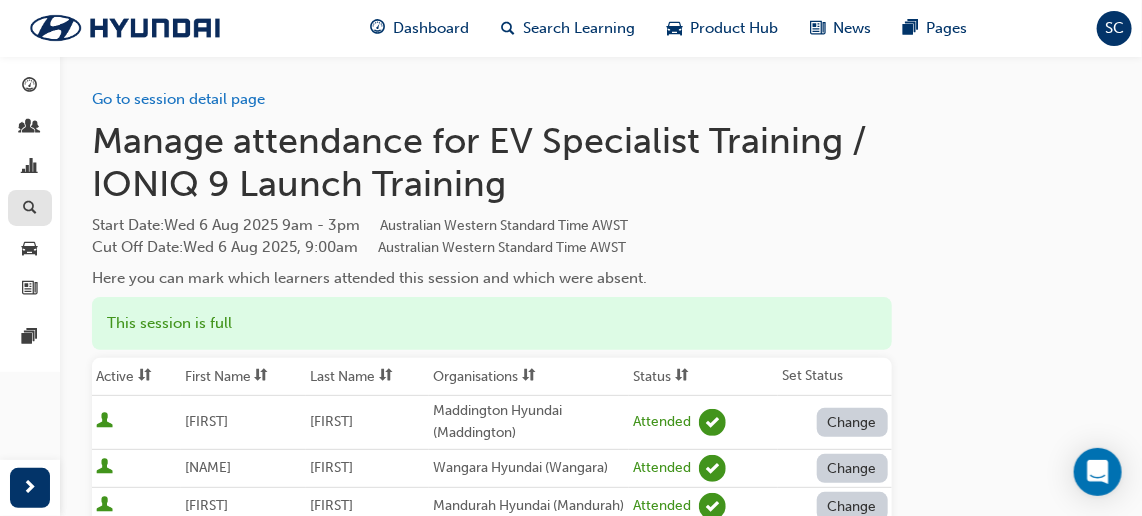 click at bounding box center [30, 208] 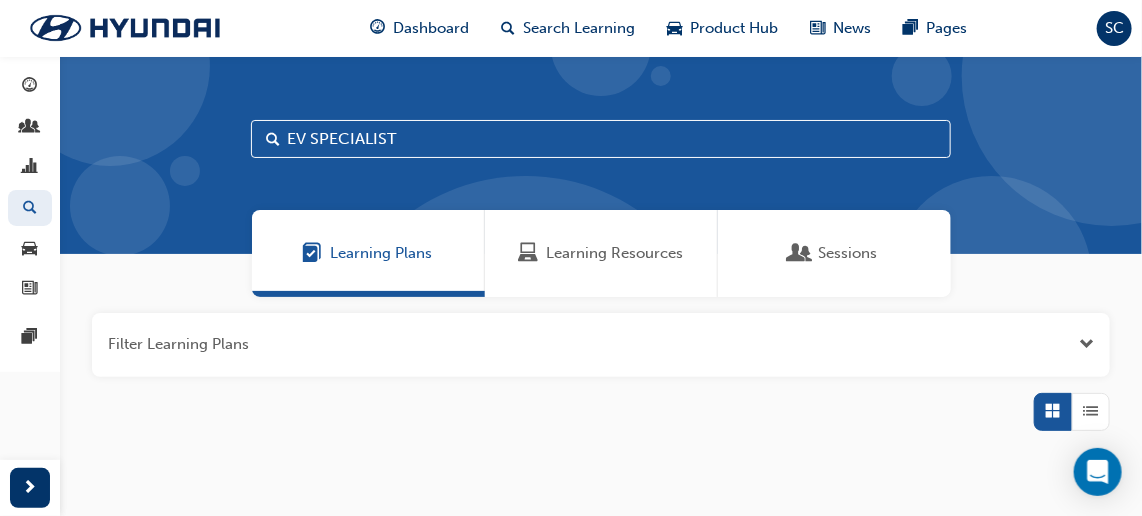 click on "Learning Resources" at bounding box center [614, 253] 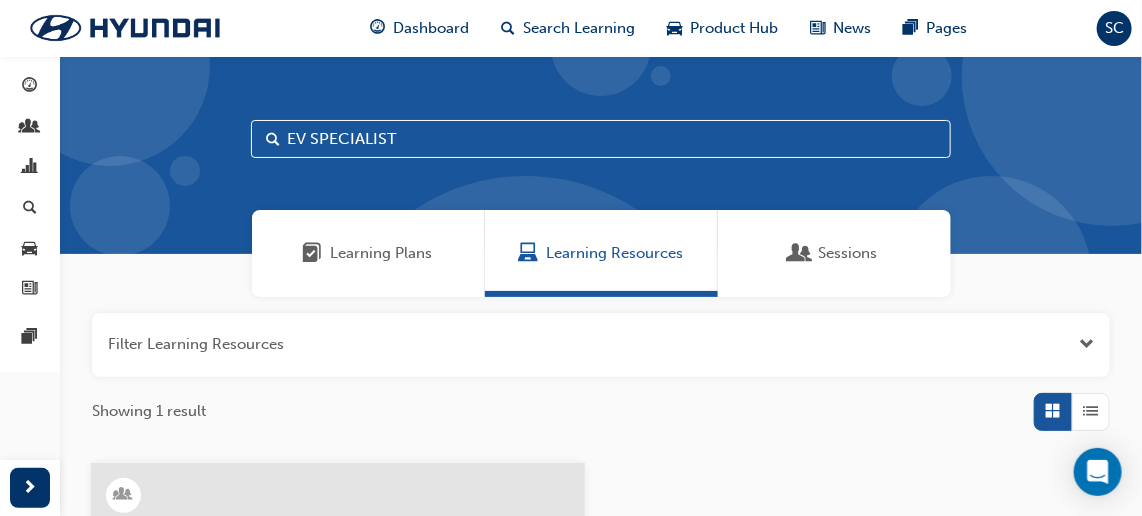 drag, startPoint x: 415, startPoint y: 139, endPoint x: 279, endPoint y: 142, distance: 136.03308 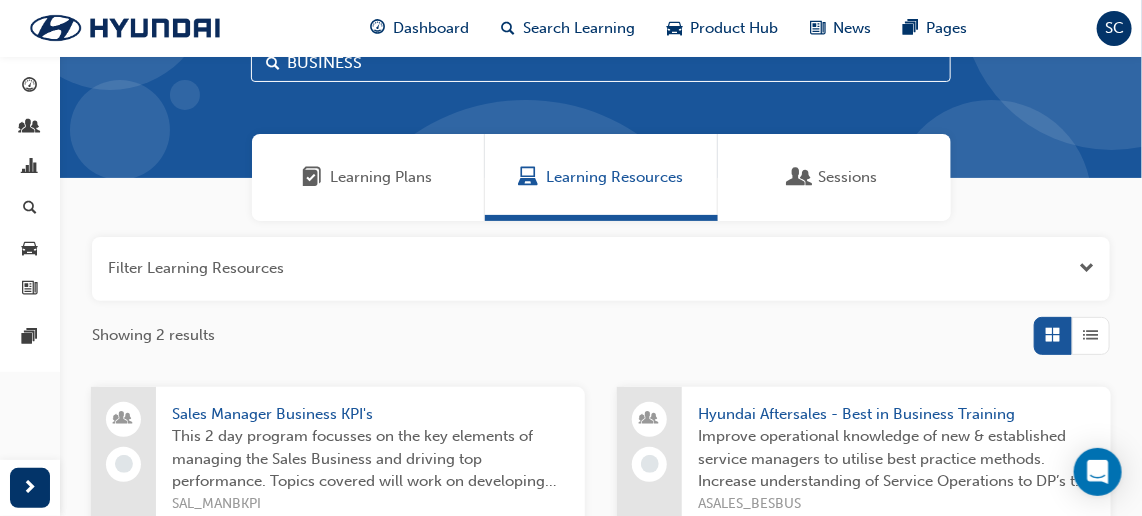 scroll, scrollTop: 181, scrollLeft: 0, axis: vertical 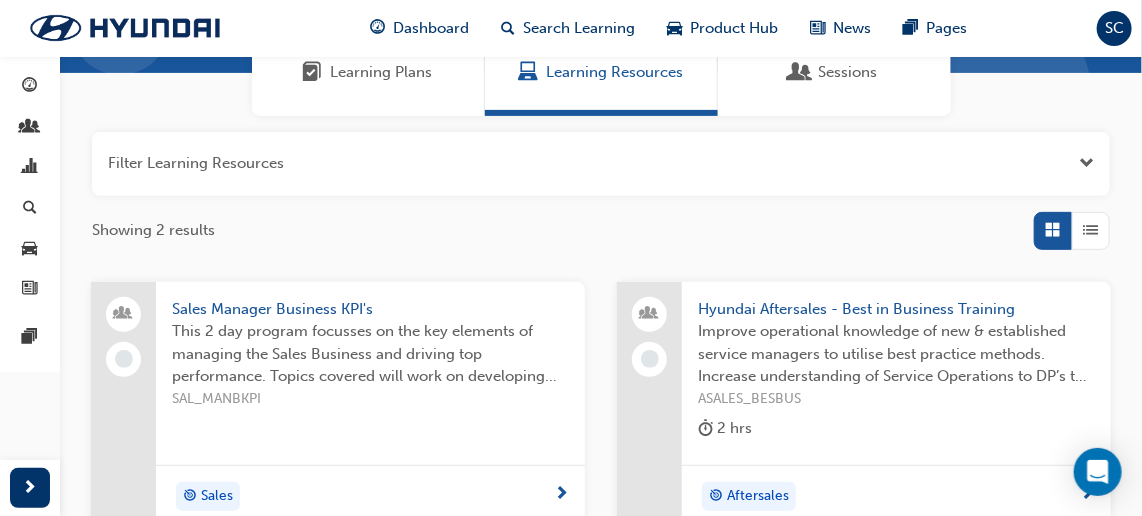 type on "BUSINESS" 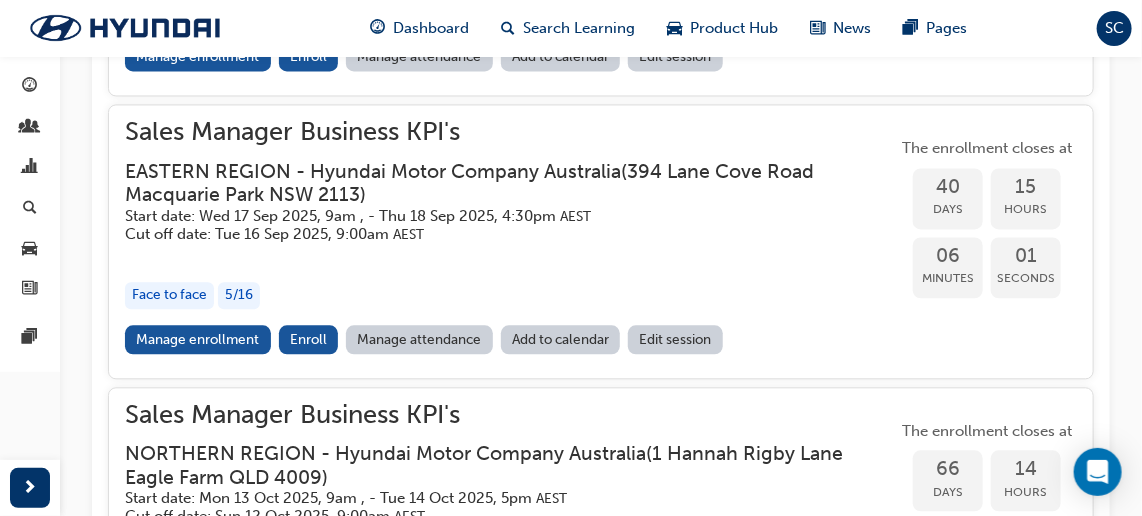 scroll, scrollTop: 1480, scrollLeft: 0, axis: vertical 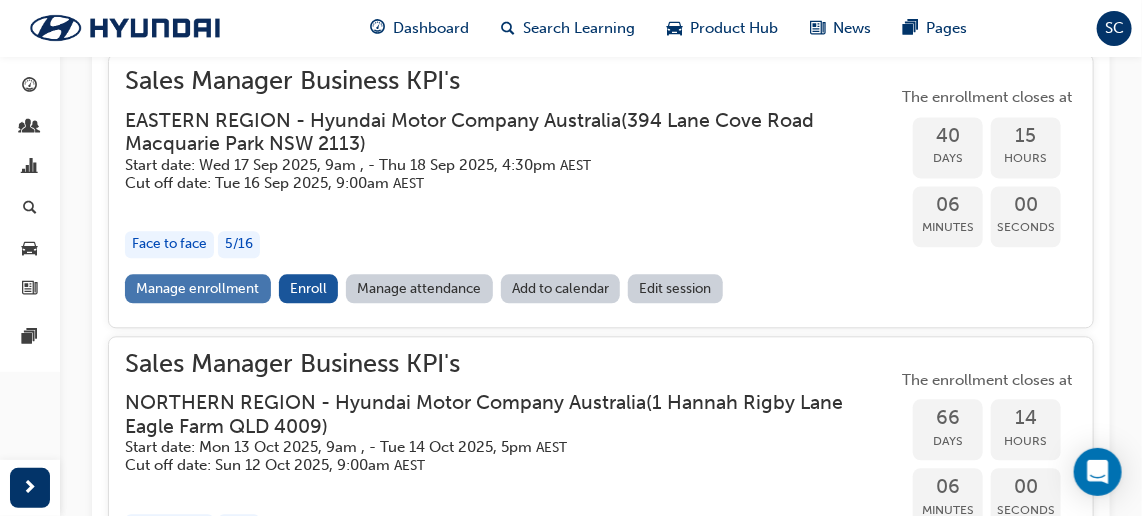 click on "Manage enrollment" at bounding box center (198, 288) 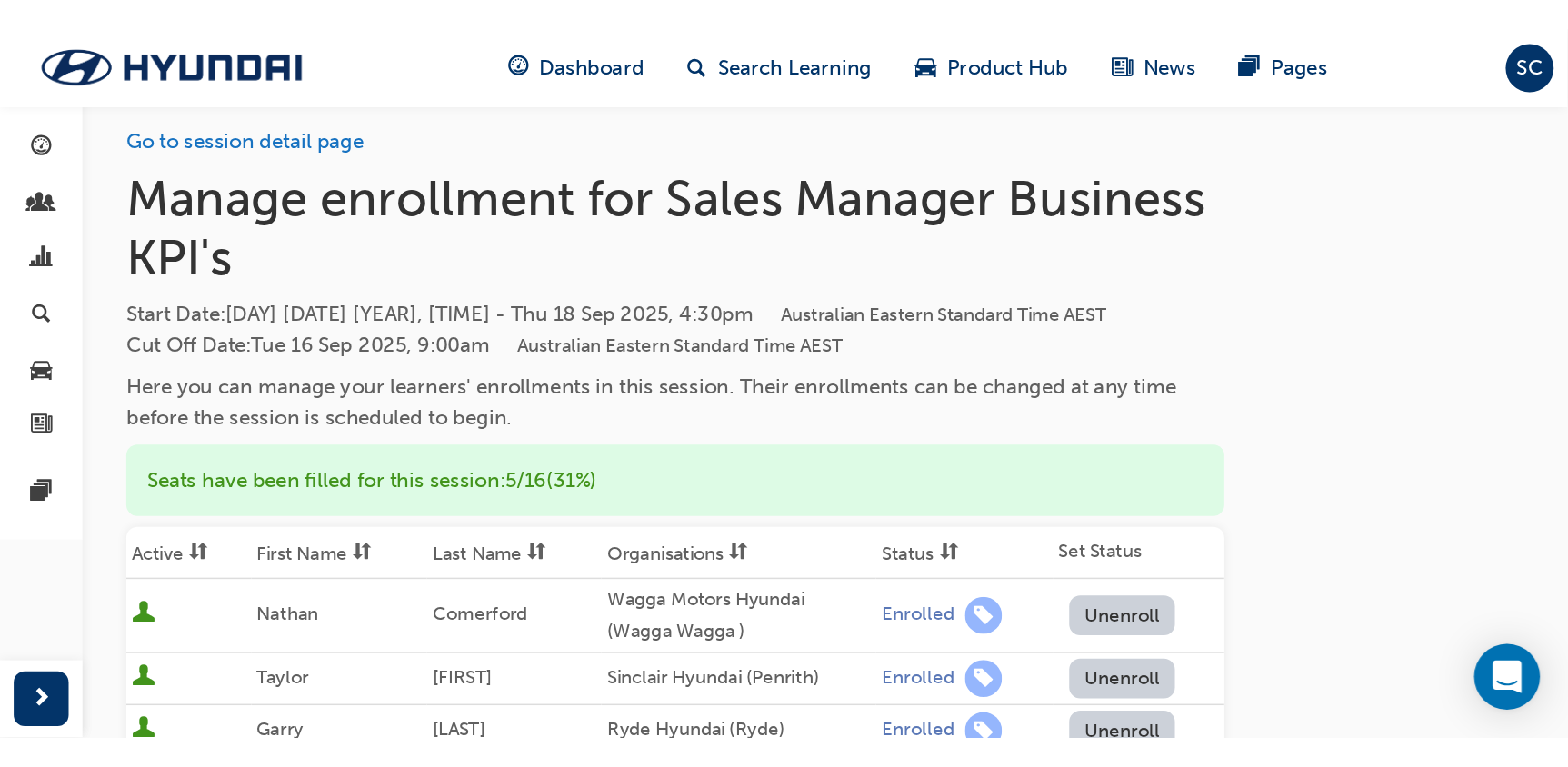 scroll, scrollTop: 0, scrollLeft: 0, axis: both 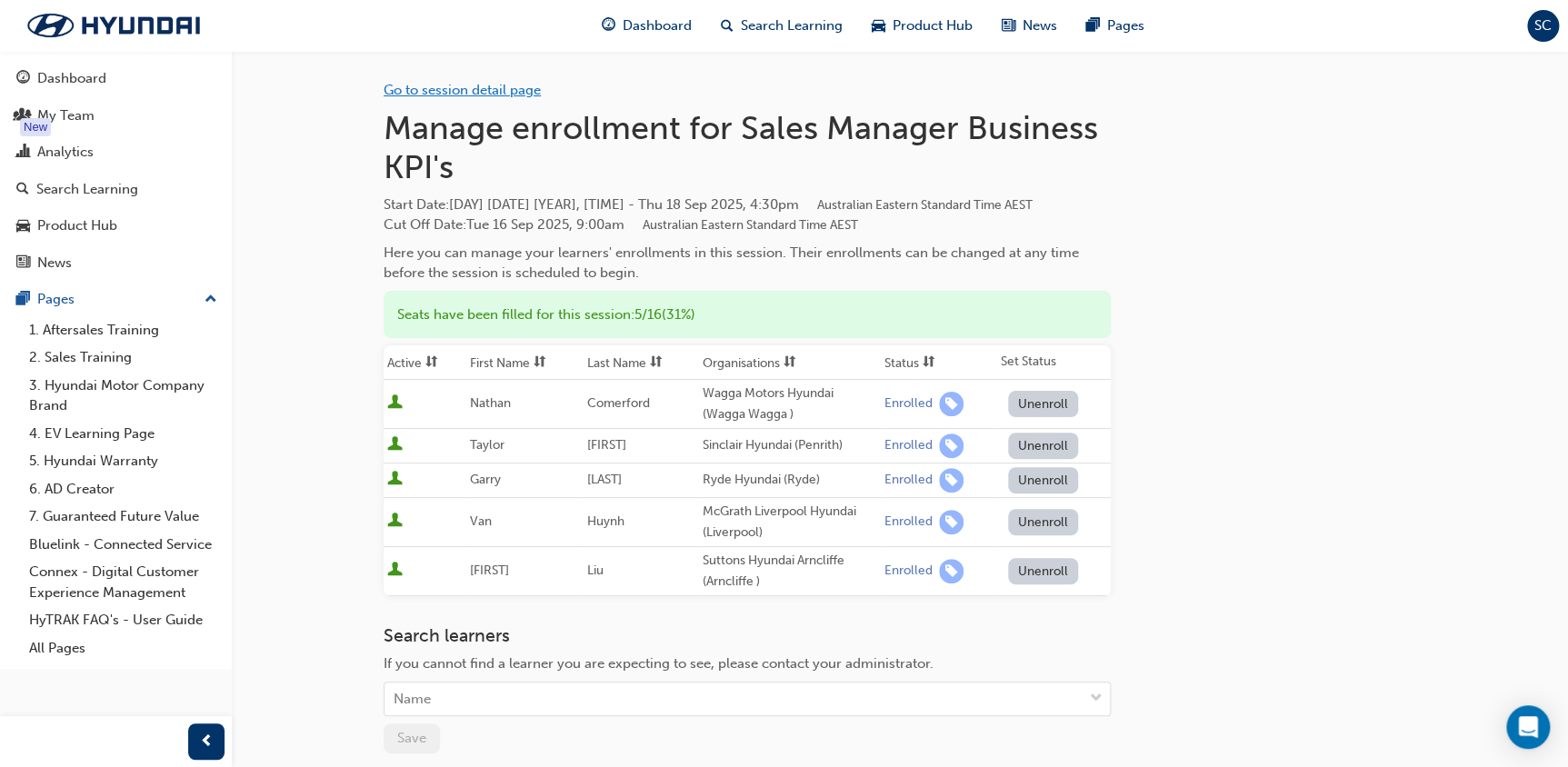 click on "Go to session detail page" at bounding box center [462, 90] 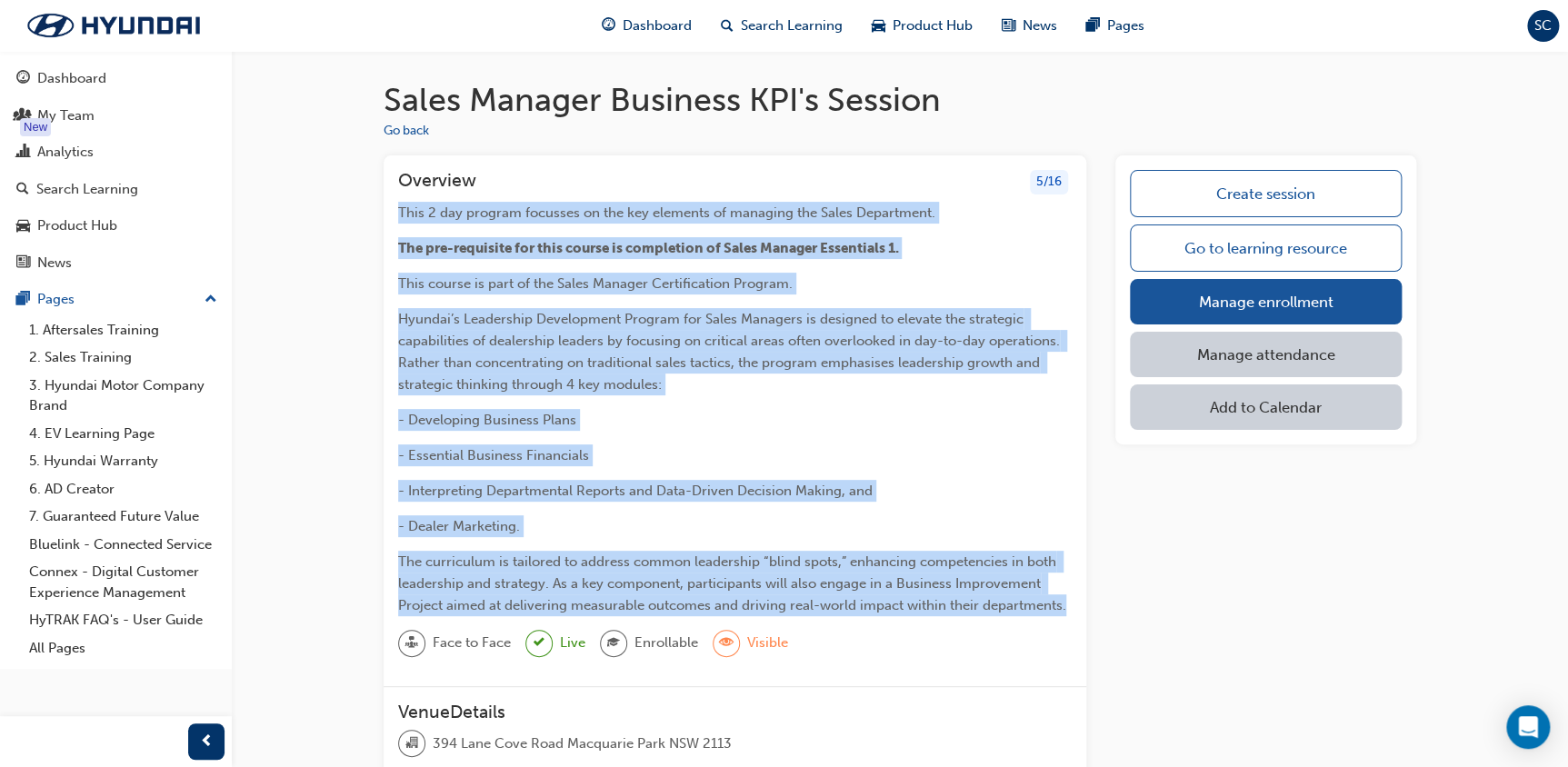 drag, startPoint x: 1063, startPoint y: 603, endPoint x: 380, endPoint y: 222, distance: 782.0806 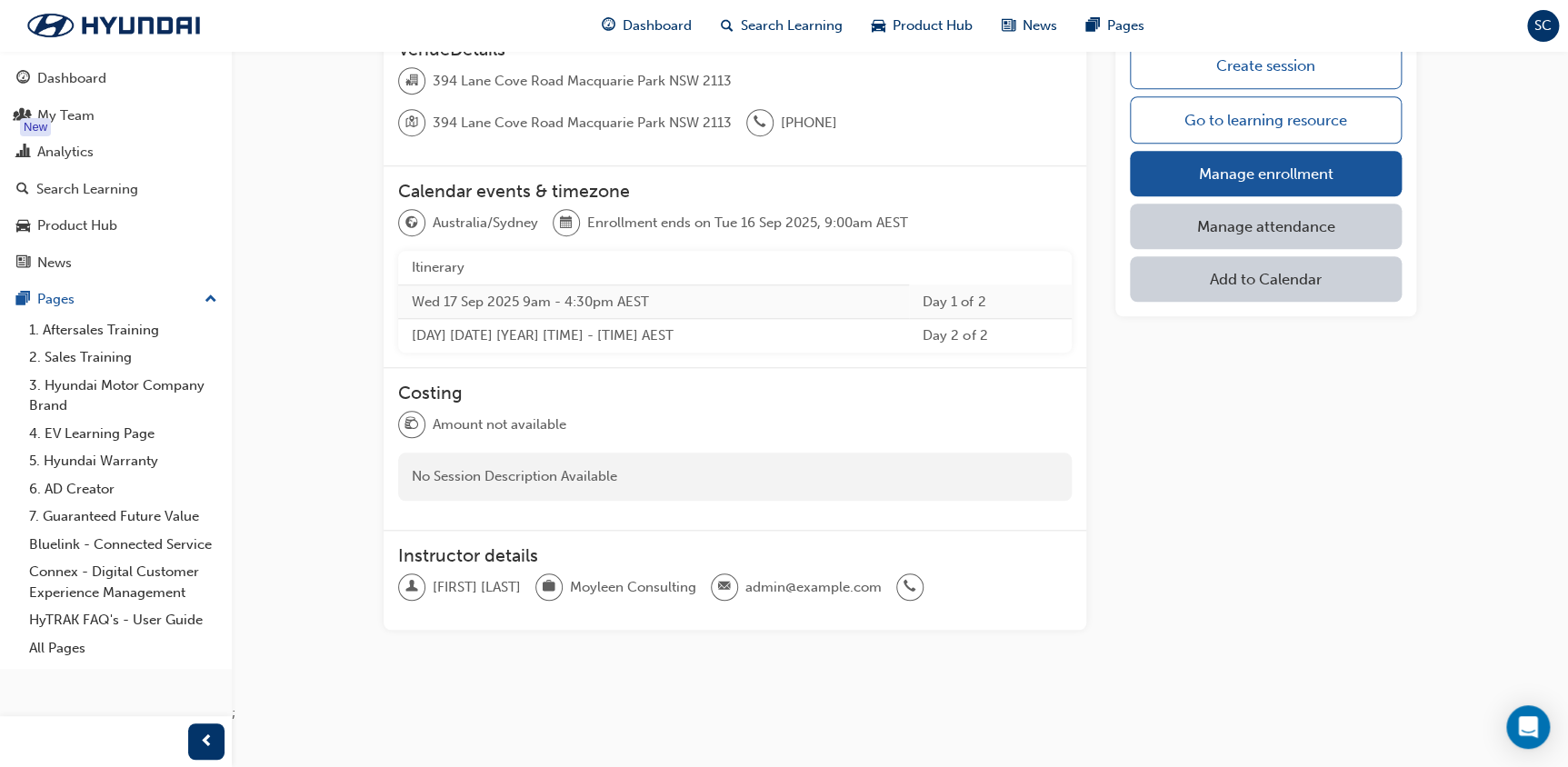 scroll, scrollTop: 663, scrollLeft: 0, axis: vertical 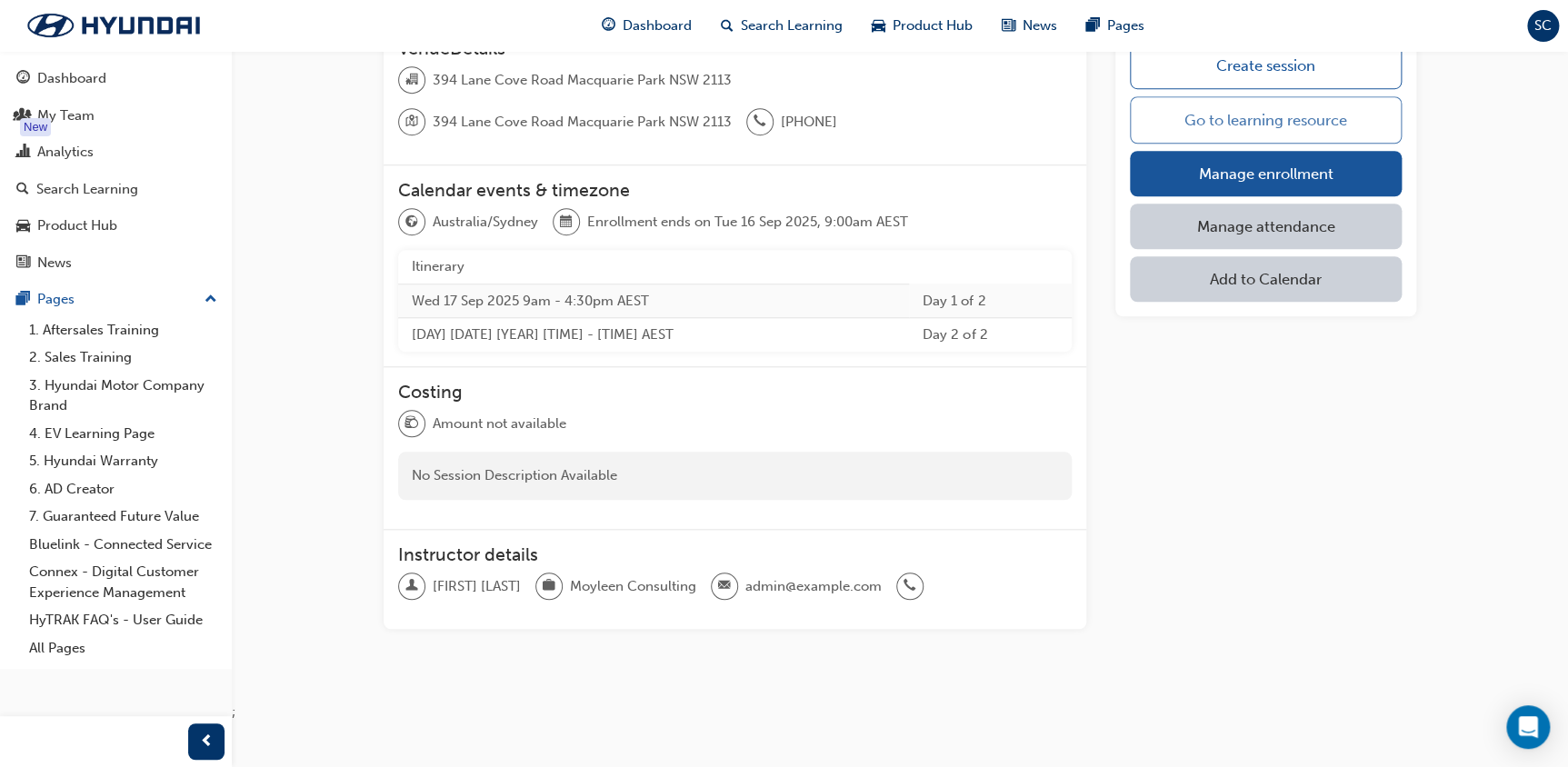 click on "Go to learning resource" at bounding box center (1265, 120) 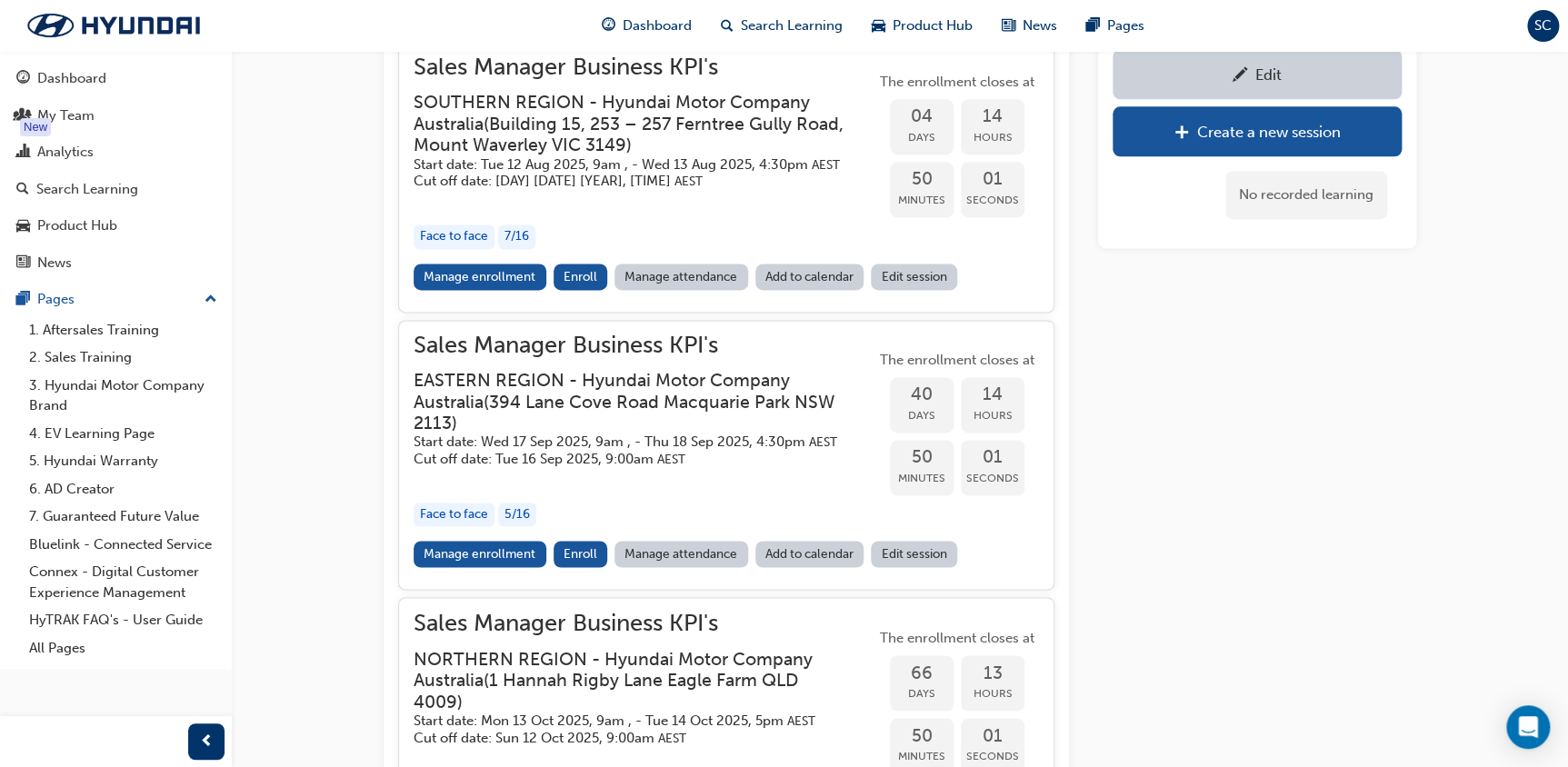 scroll, scrollTop: 1136, scrollLeft: 0, axis: vertical 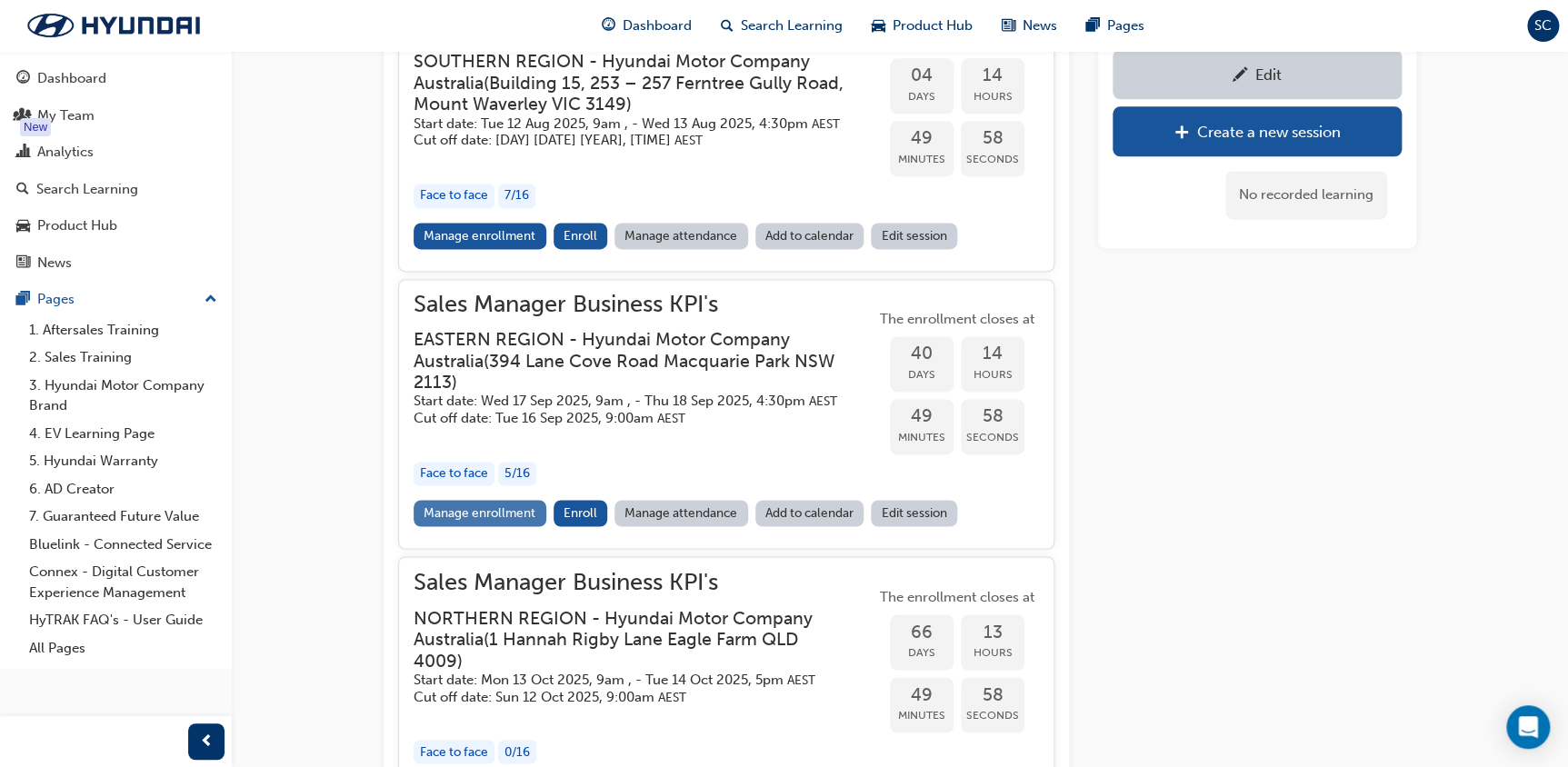 click on "Manage enrollment" at bounding box center [480, 513] 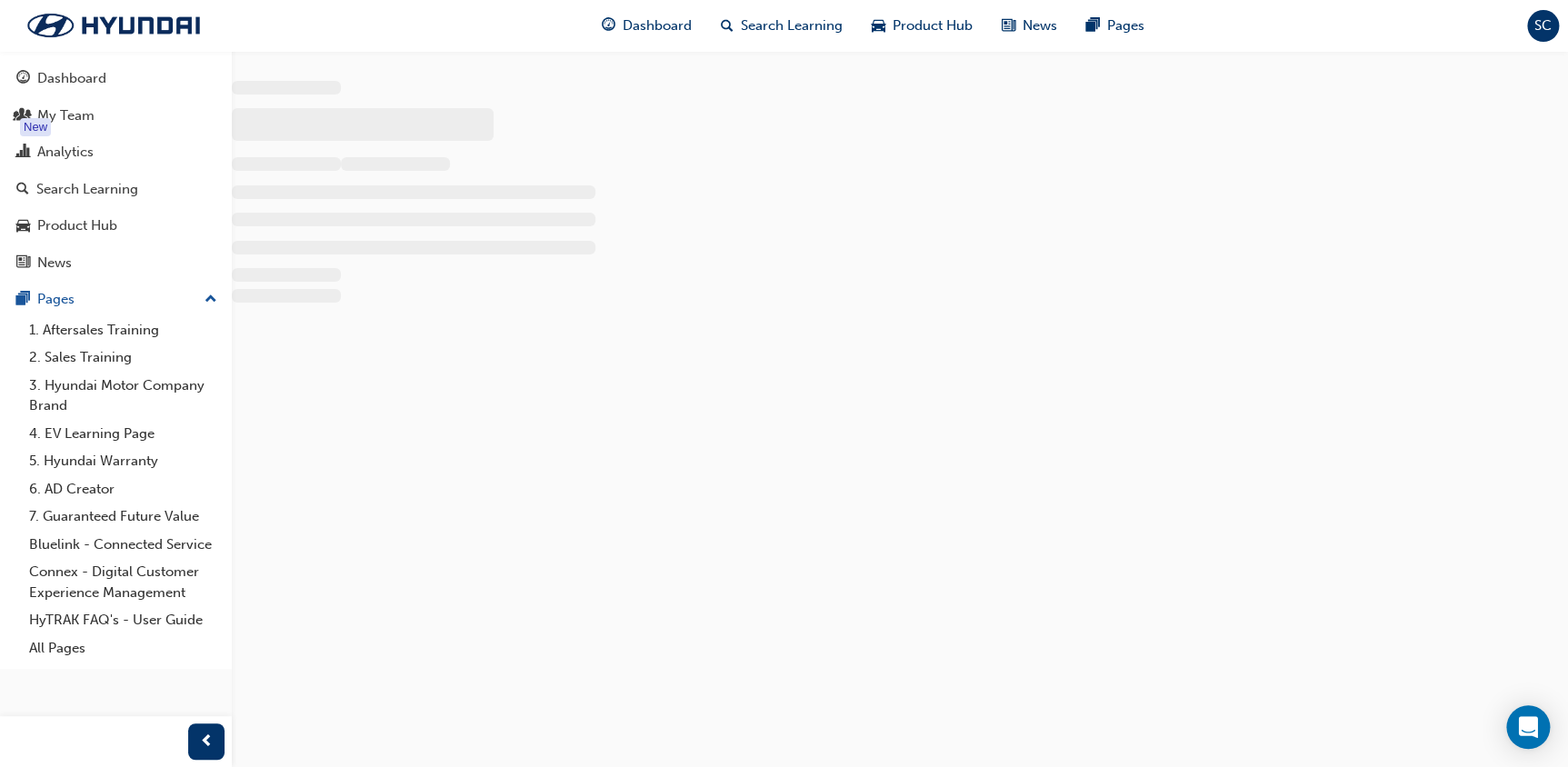 scroll, scrollTop: 0, scrollLeft: 0, axis: both 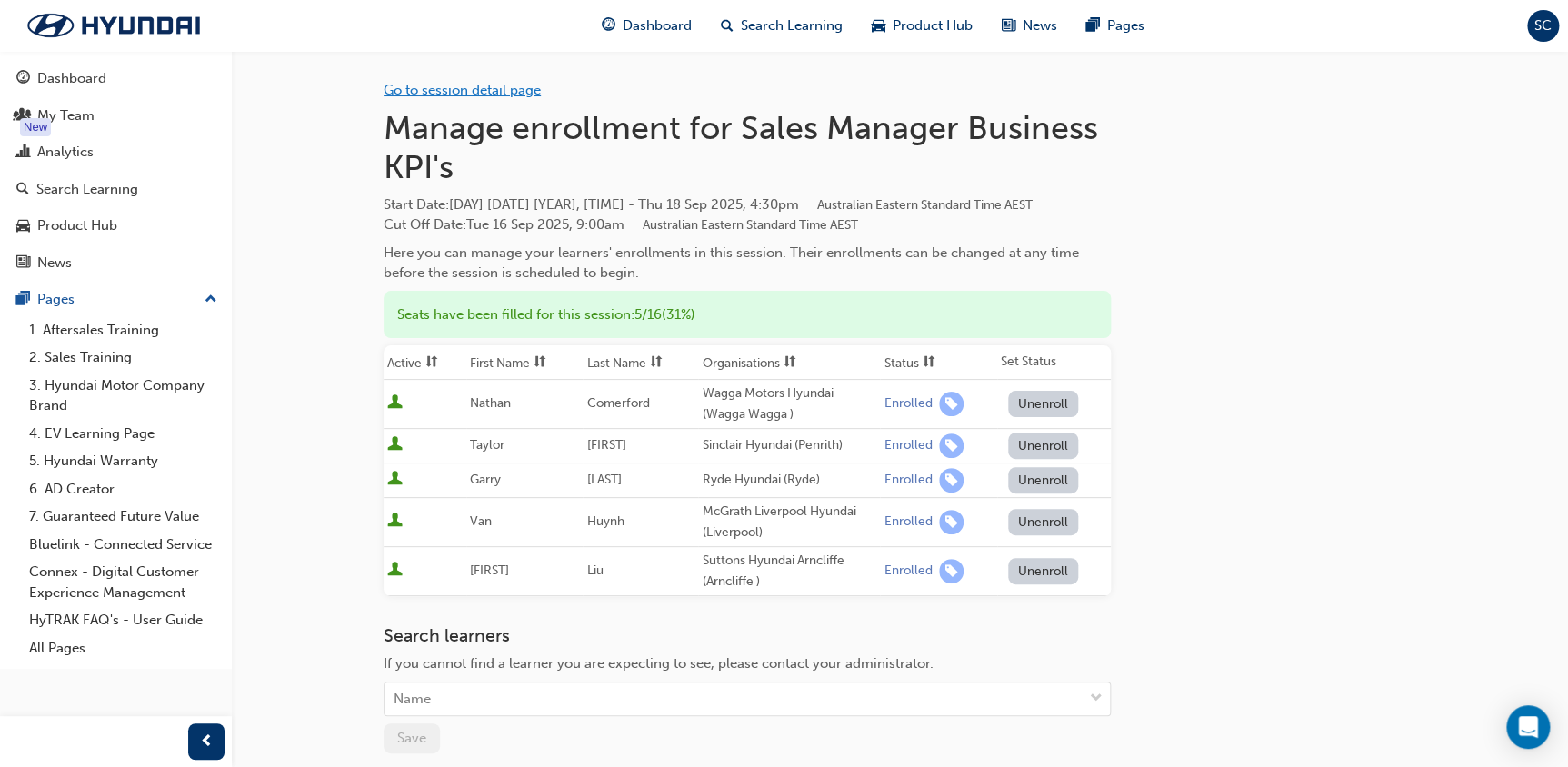 click on "Go to session detail page" at bounding box center [462, 90] 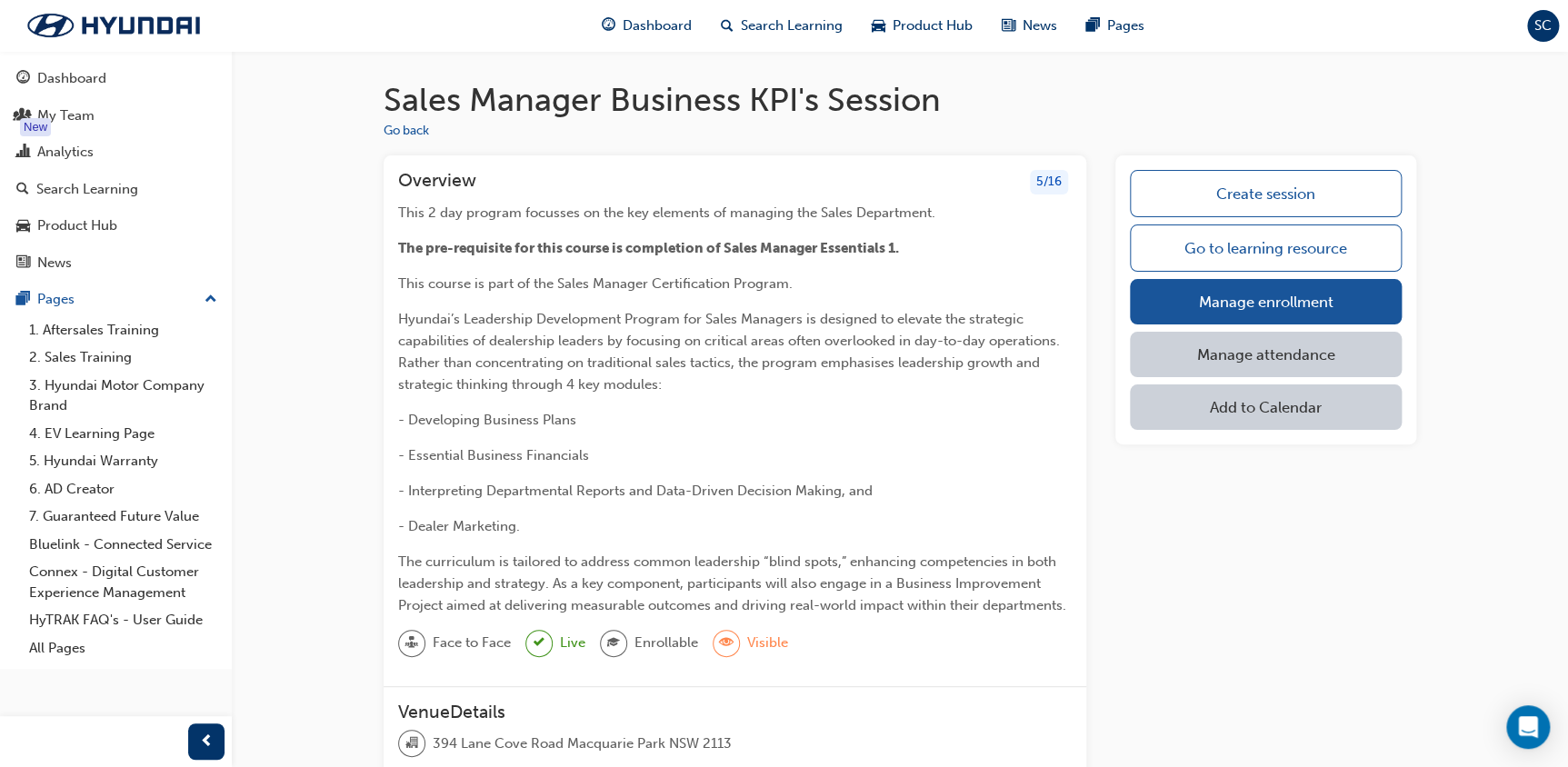 scroll, scrollTop: 0, scrollLeft: 0, axis: both 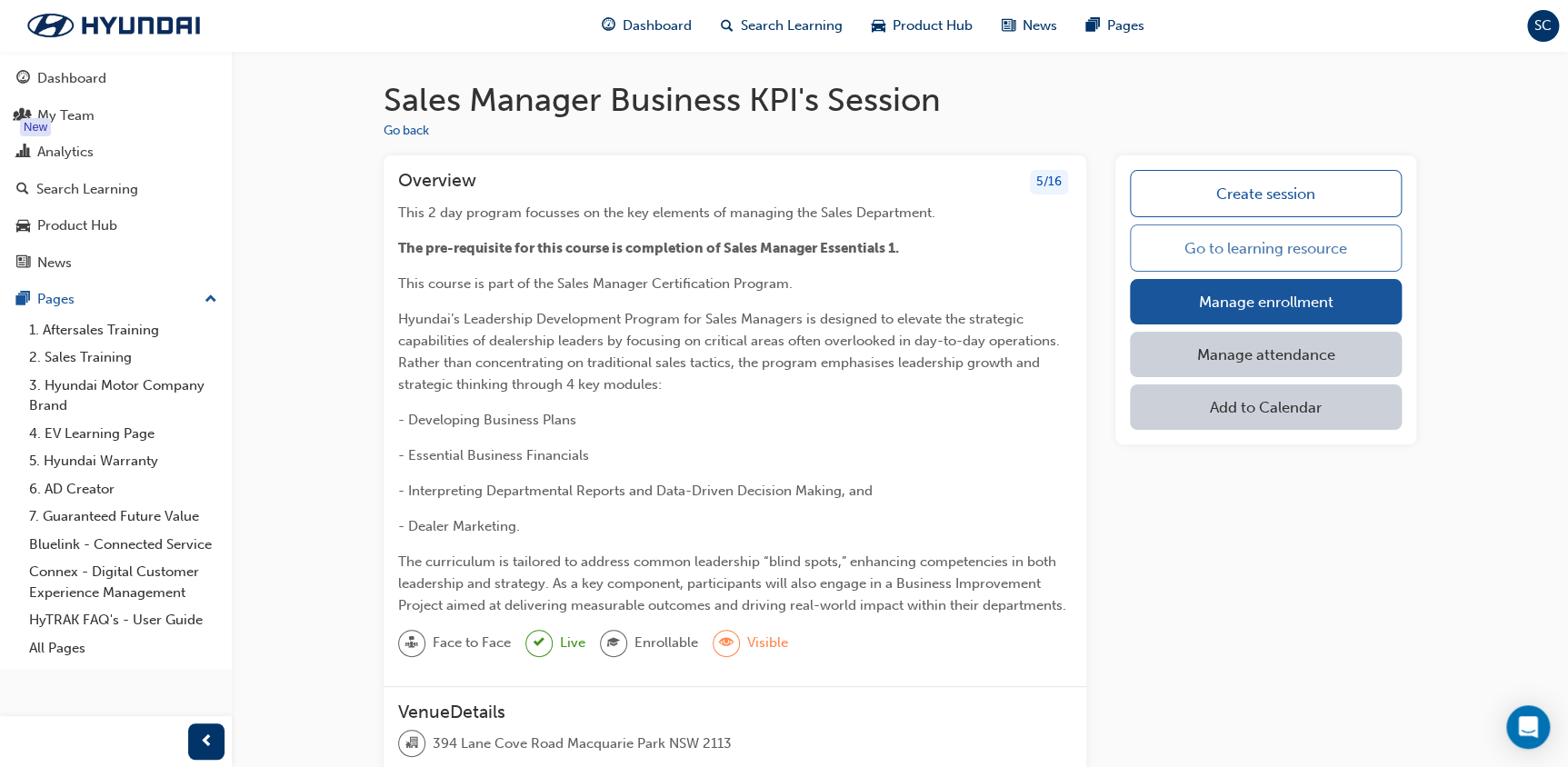 click on "Go to learning resource" at bounding box center [1265, 248] 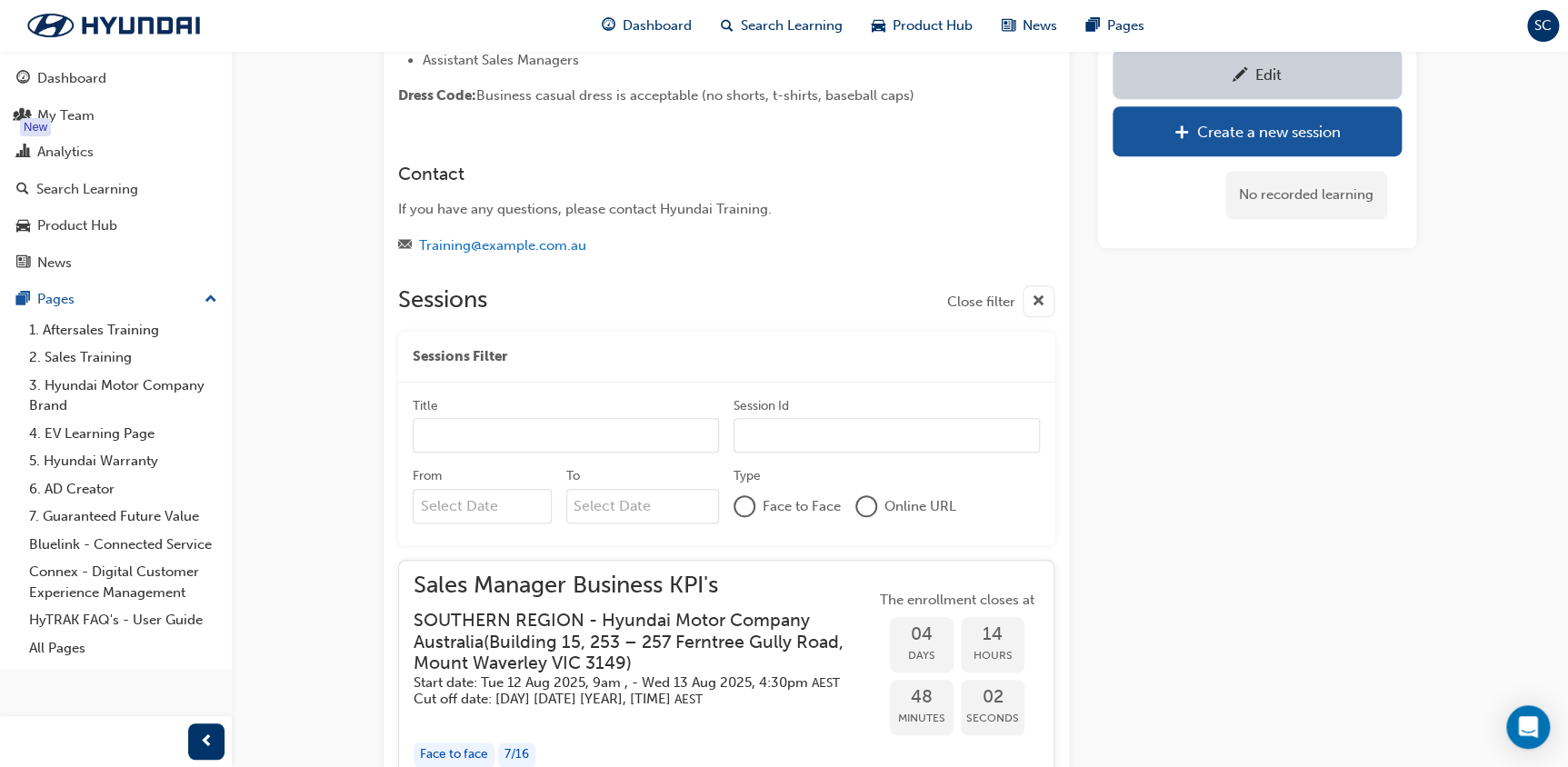 scroll, scrollTop: 578, scrollLeft: 0, axis: vertical 